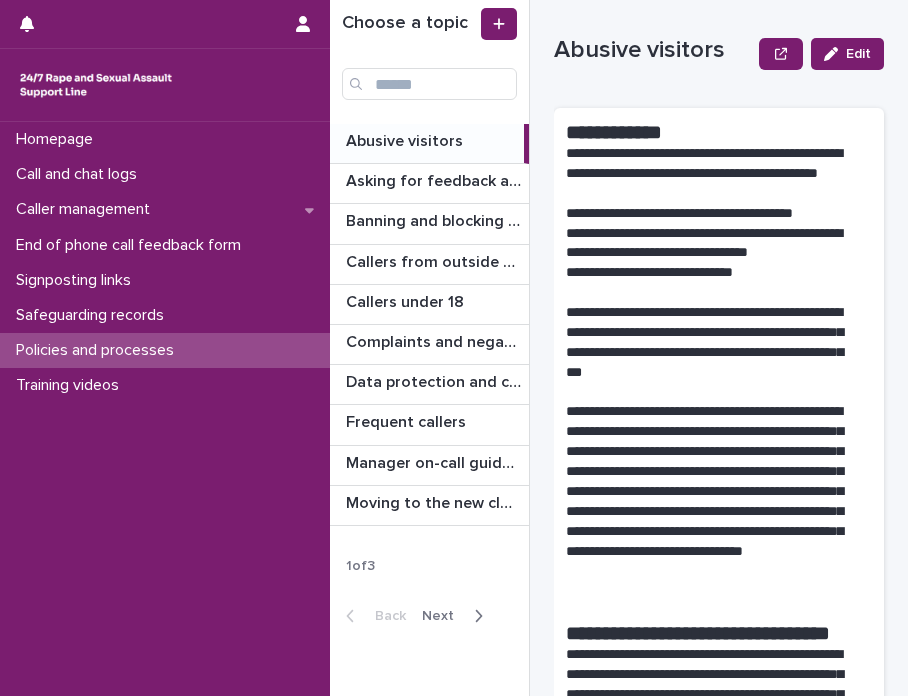 scroll, scrollTop: 0, scrollLeft: 0, axis: both 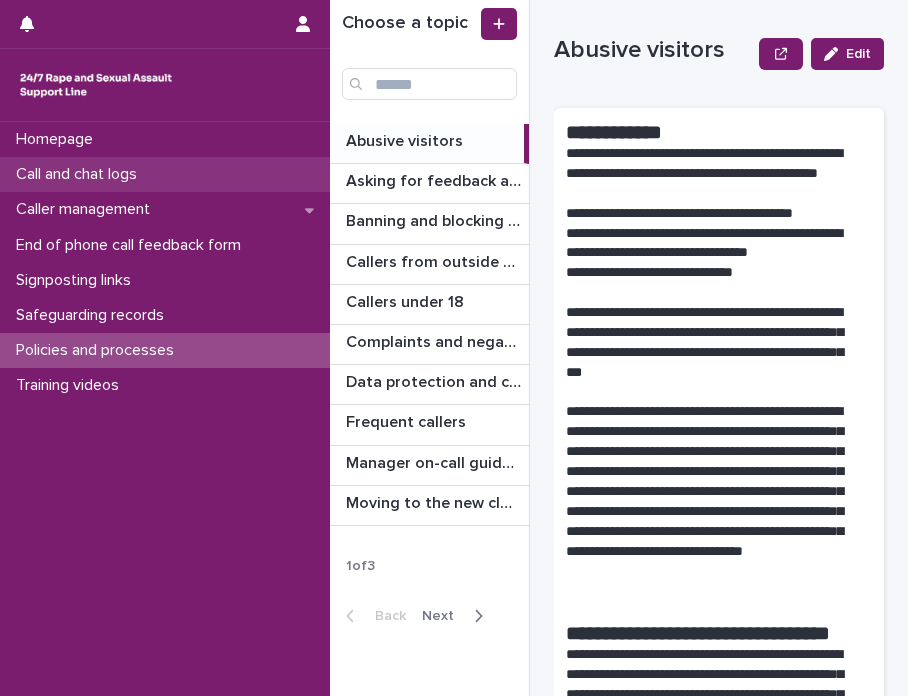 click on "Call and chat logs" at bounding box center (80, 174) 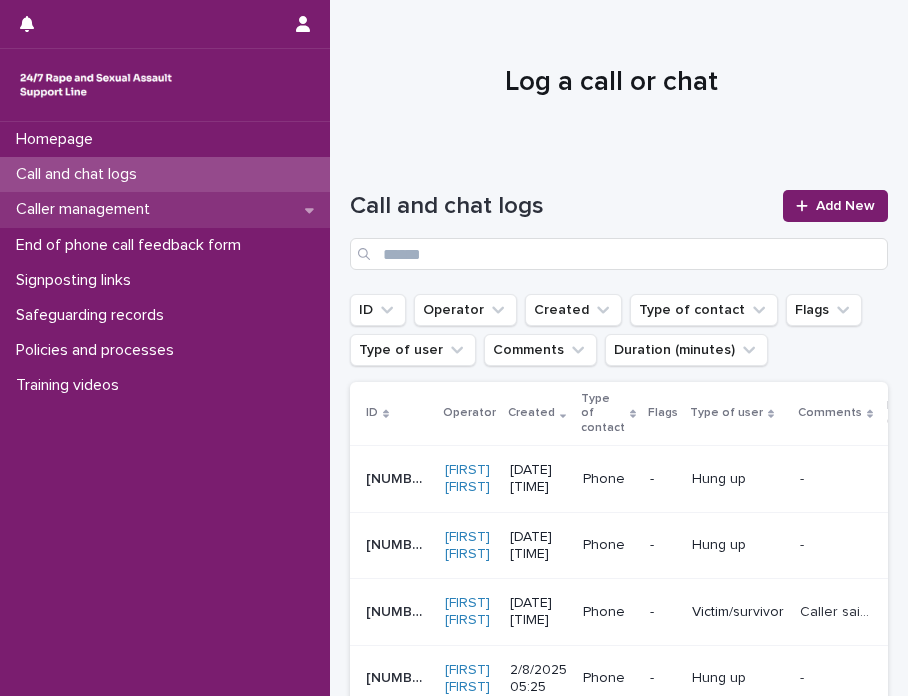 click on "Caller management" at bounding box center (165, 209) 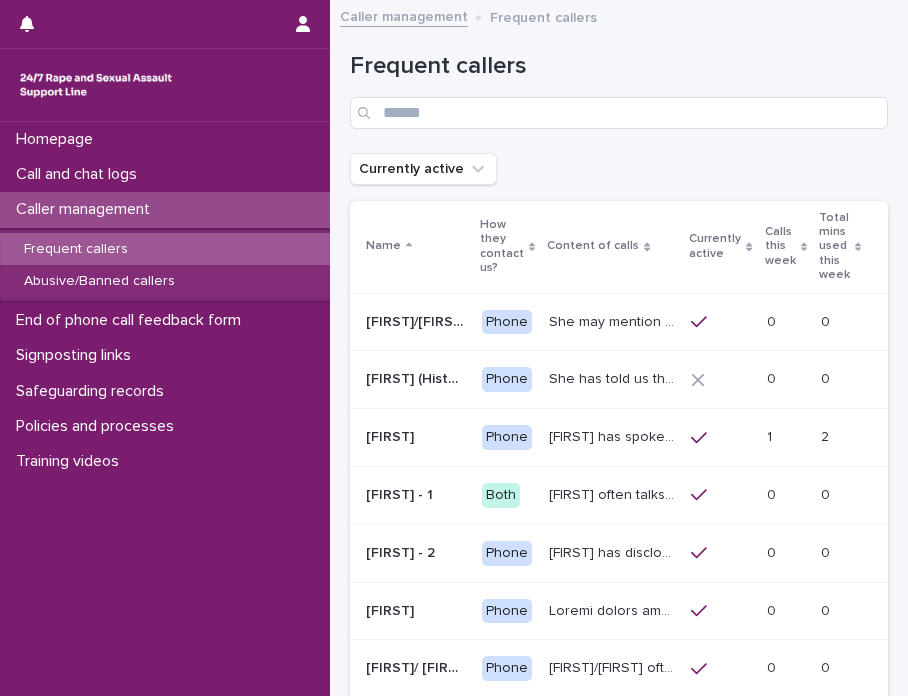 click on "Frequent callers" at bounding box center [76, 249] 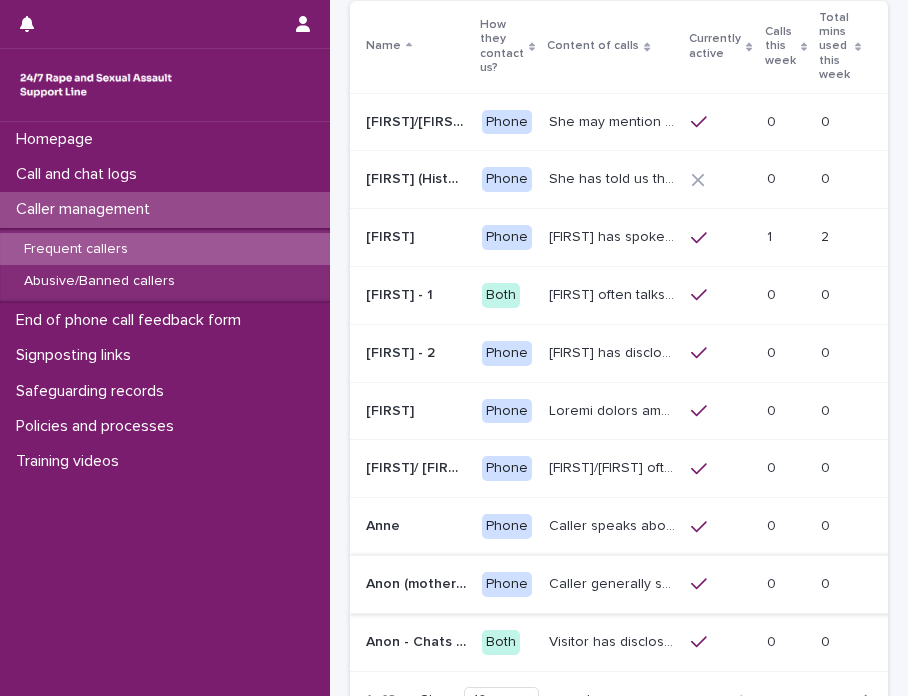 scroll, scrollTop: 400, scrollLeft: 0, axis: vertical 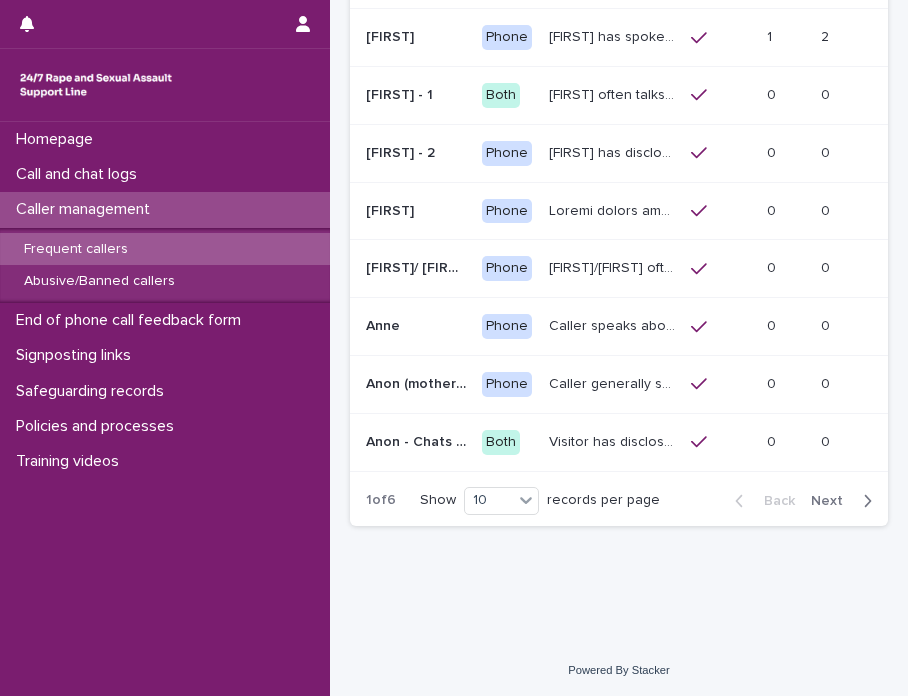 click on "Next" at bounding box center (833, 501) 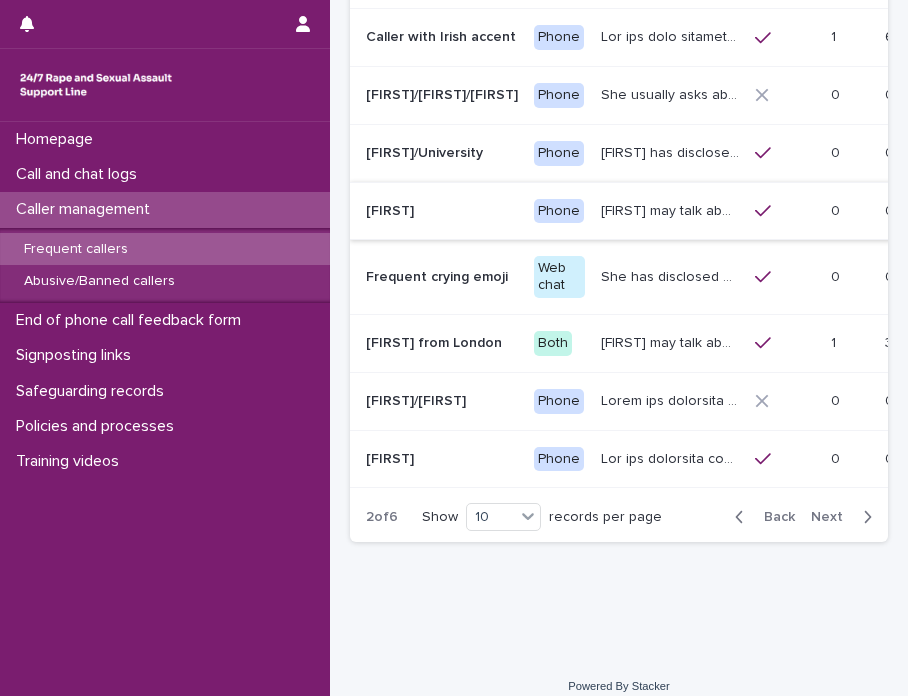 scroll, scrollTop: 408, scrollLeft: 0, axis: vertical 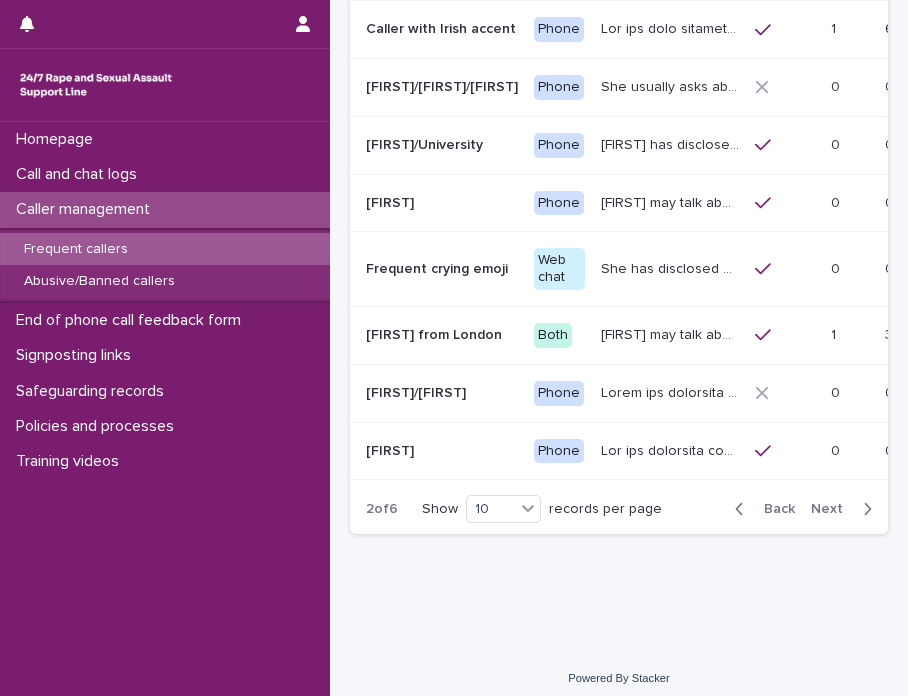click on "Next" at bounding box center (833, 509) 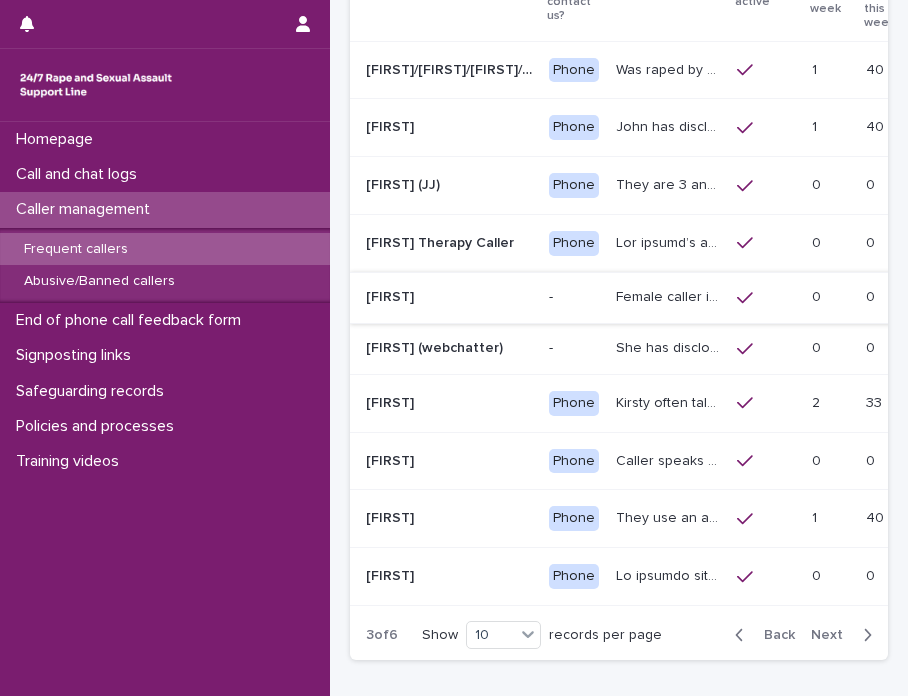 scroll, scrollTop: 200, scrollLeft: 0, axis: vertical 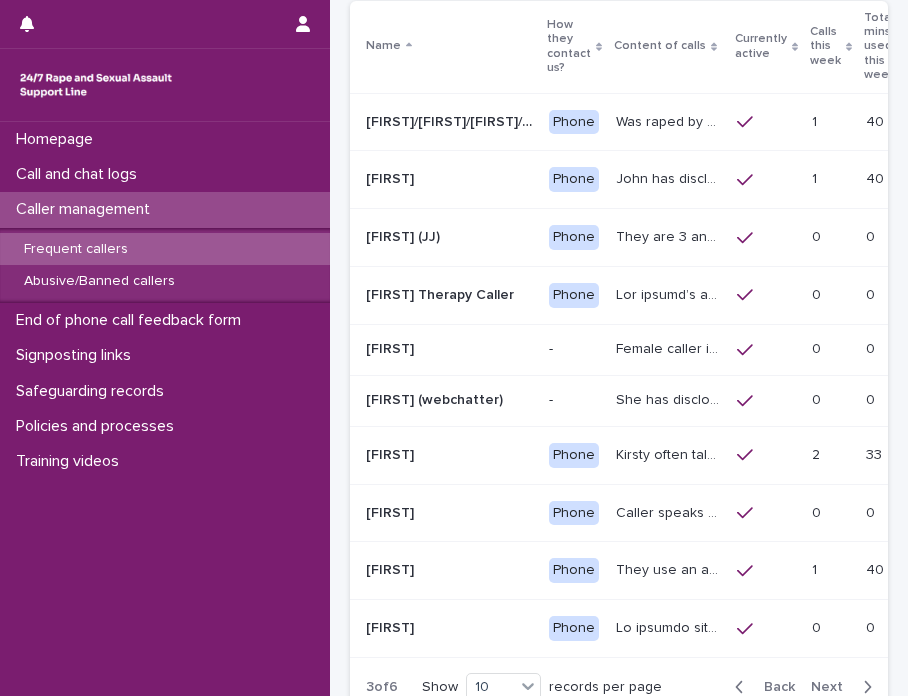 click on "John has disclosed that he was raped by 10 men when he was homeless between the age of 26 -28yrs old, a male offered him housing and then was raped multiple times over months, he was plied with alcohol and drugs.
He has had suicidal thoughts and uses alcohol to cope." at bounding box center [670, 177] 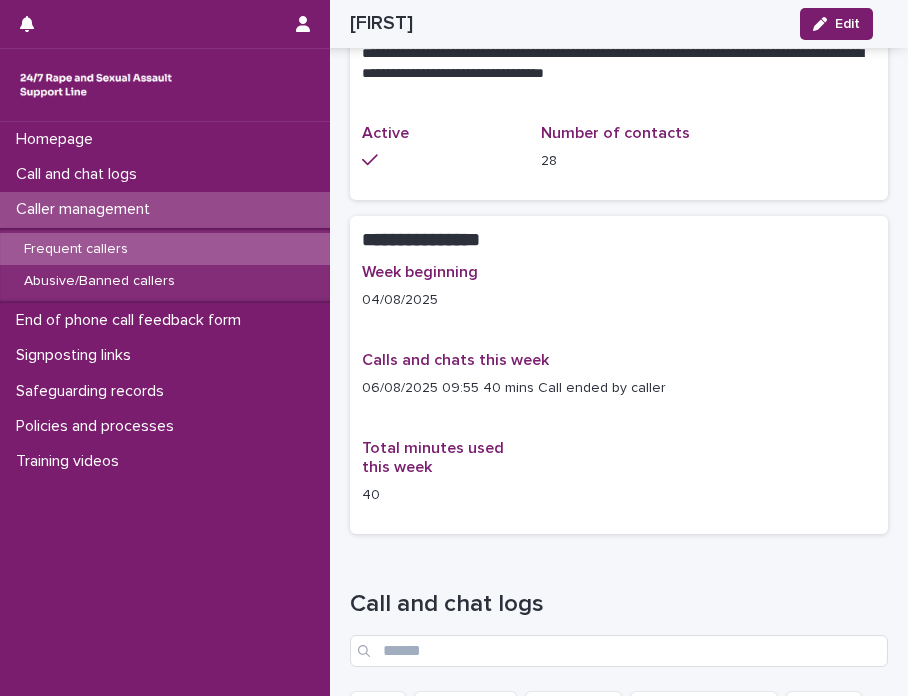 scroll, scrollTop: 1000, scrollLeft: 0, axis: vertical 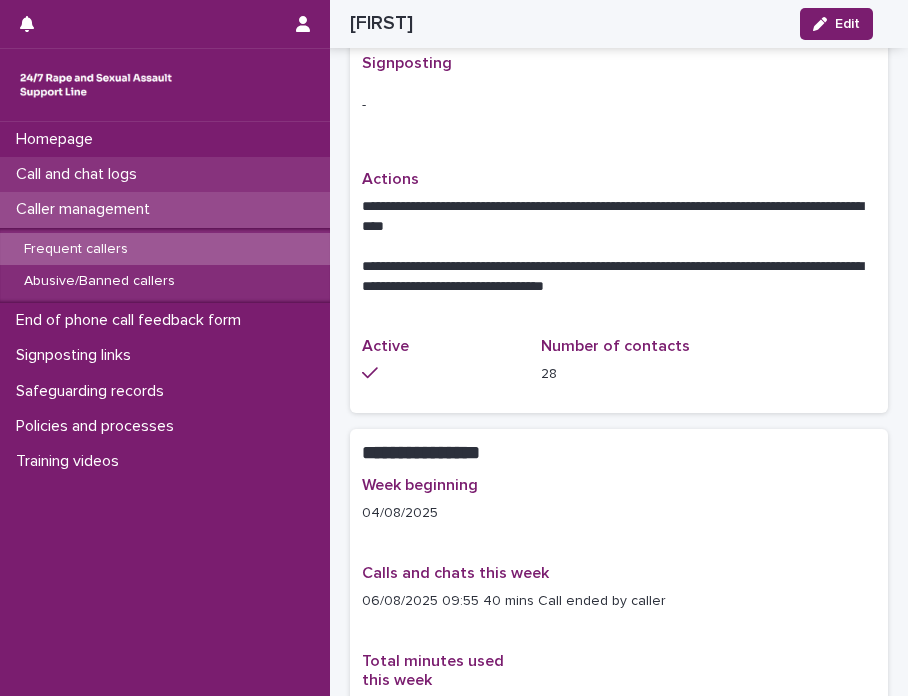 click on "Call and chat logs" at bounding box center (80, 174) 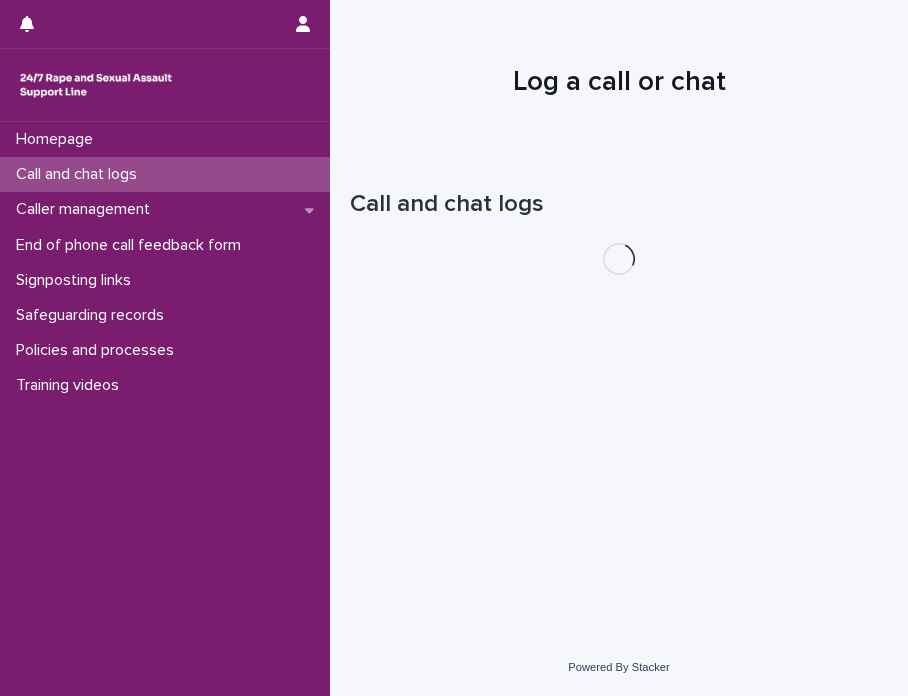 scroll, scrollTop: 0, scrollLeft: 0, axis: both 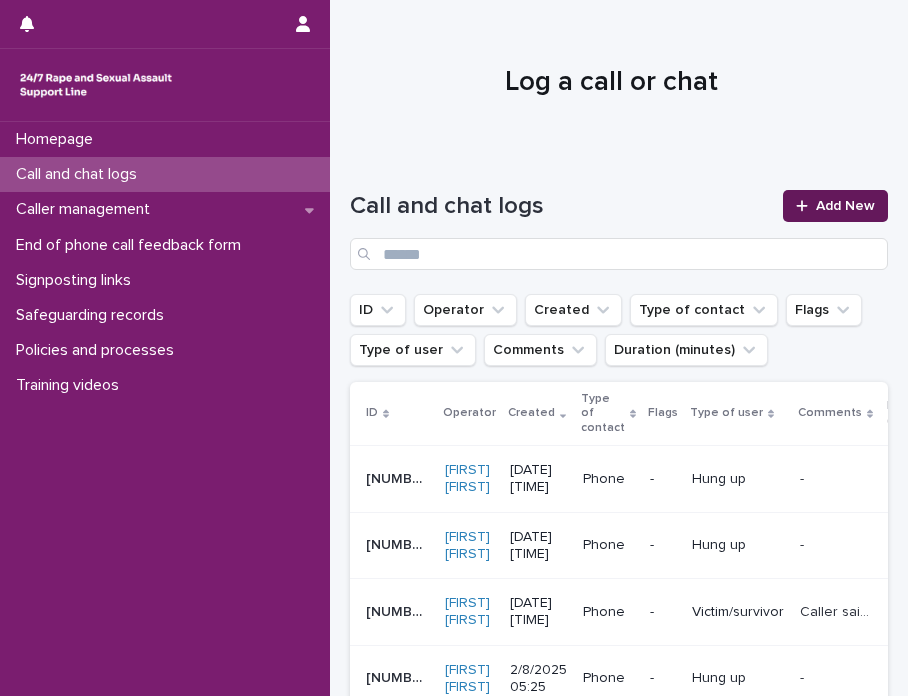 click on "Add New" at bounding box center (835, 206) 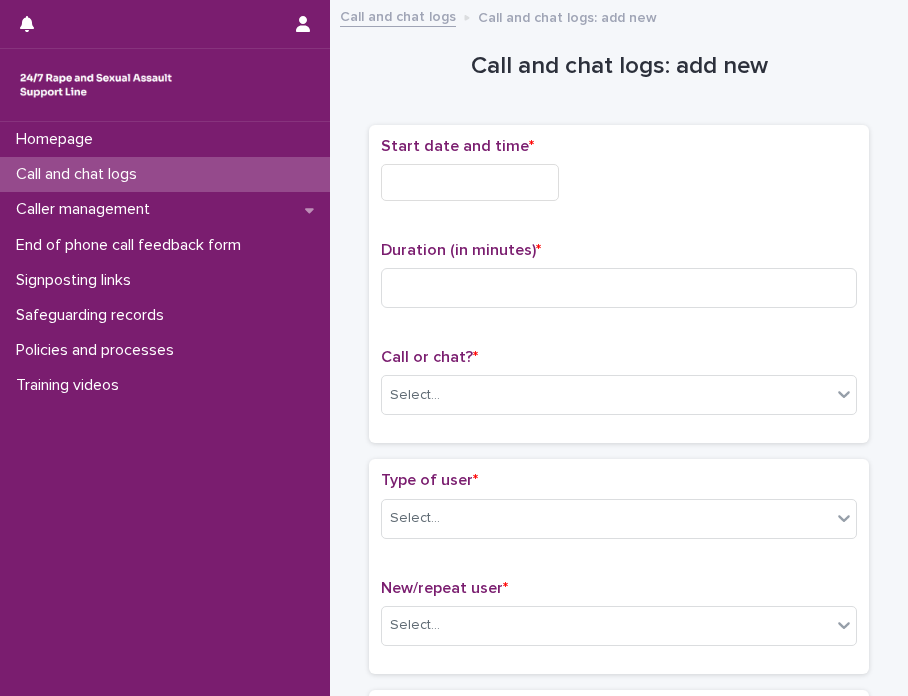 click at bounding box center [470, 182] 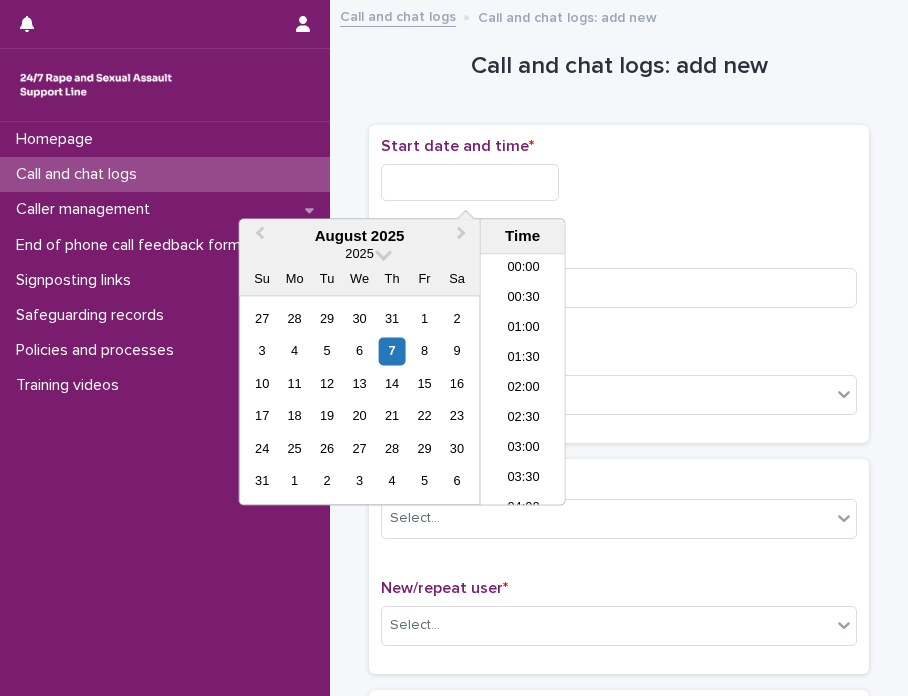 scroll, scrollTop: 1060, scrollLeft: 0, axis: vertical 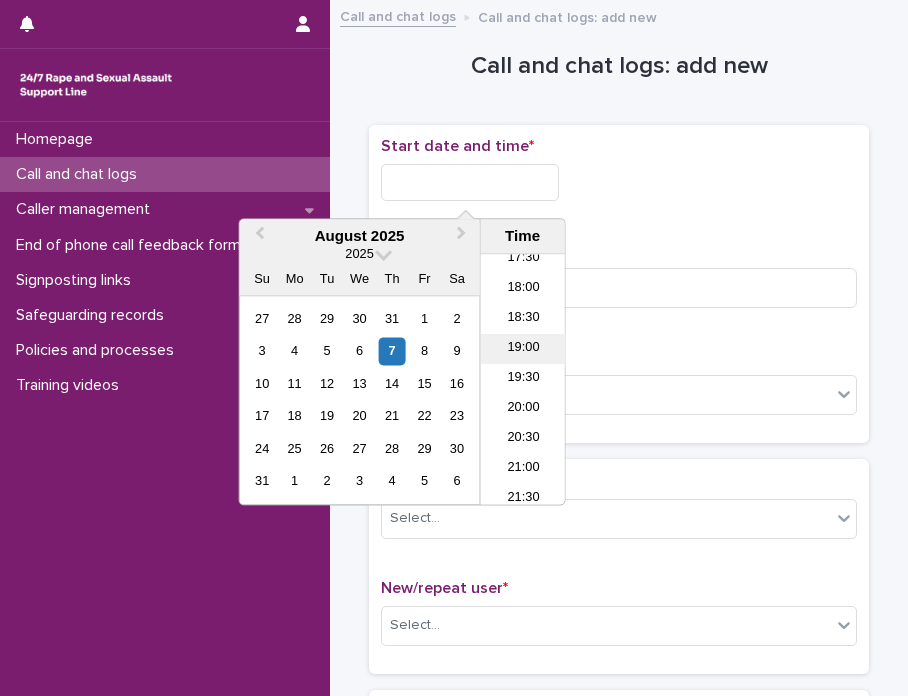 click on "19:00" at bounding box center [523, 350] 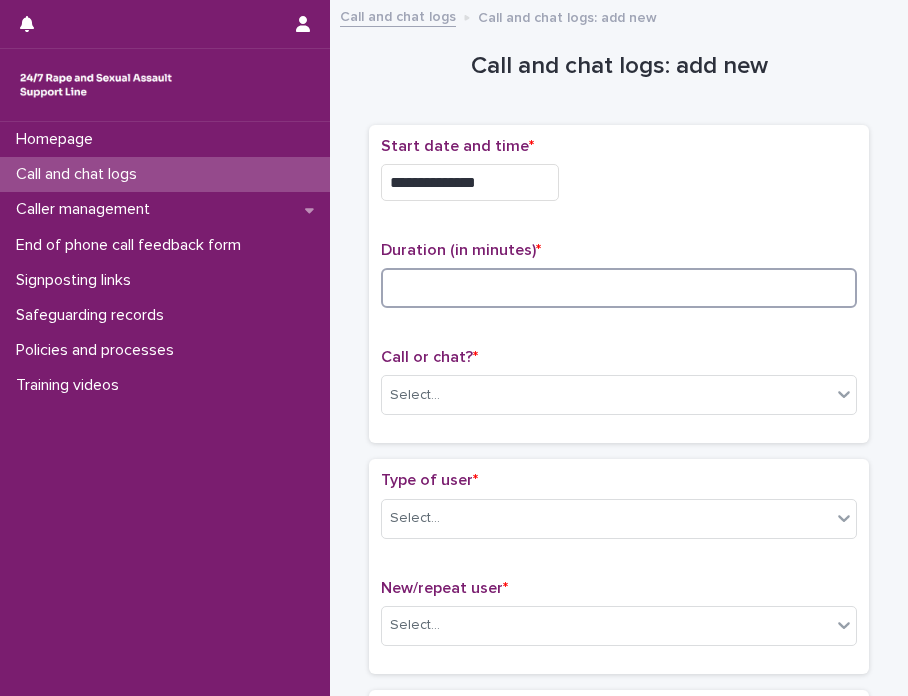 click at bounding box center (619, 288) 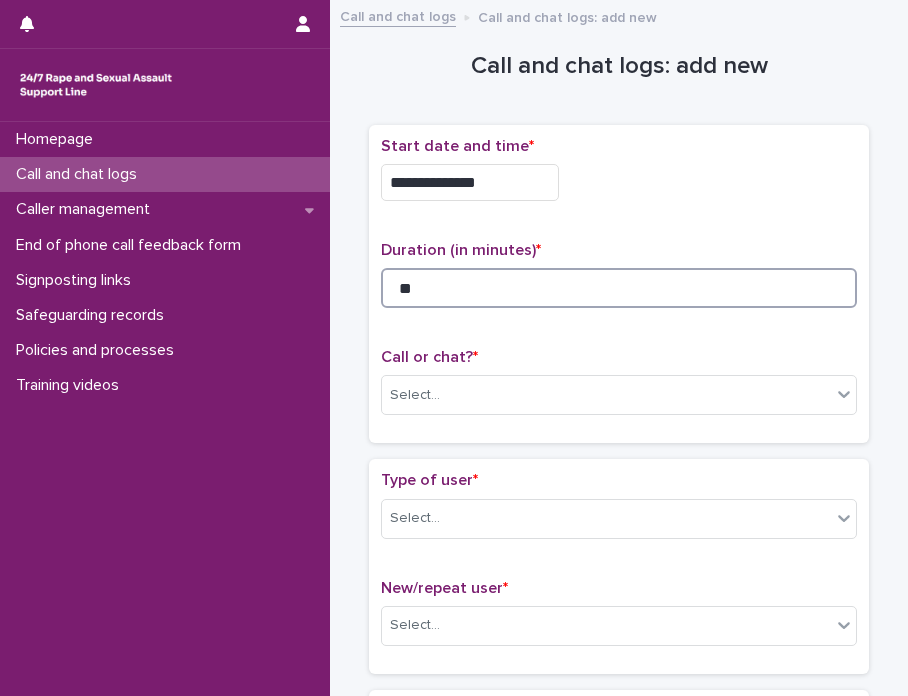 type on "**" 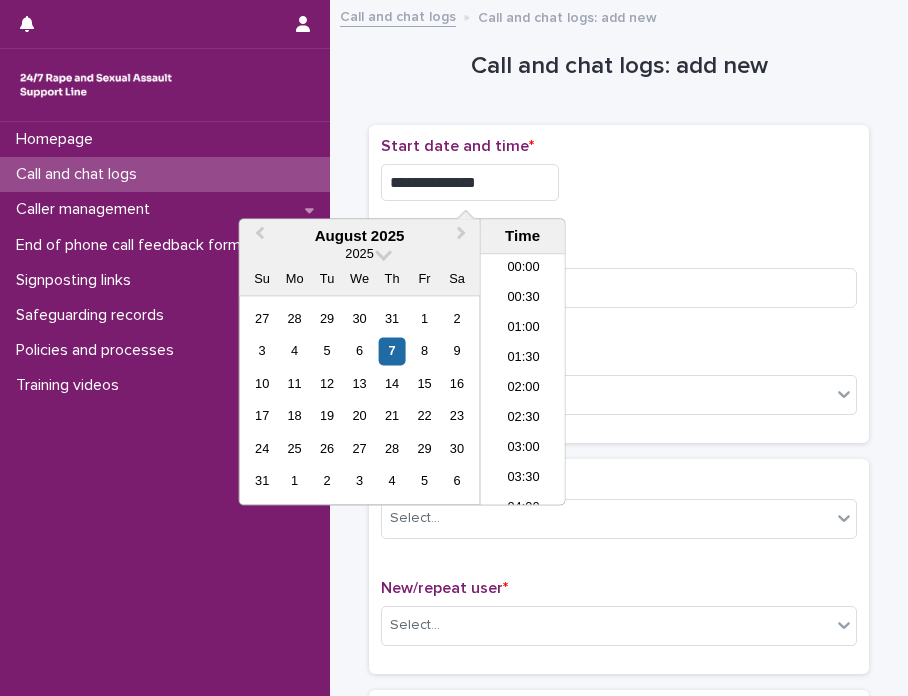 click on "**********" at bounding box center [470, 182] 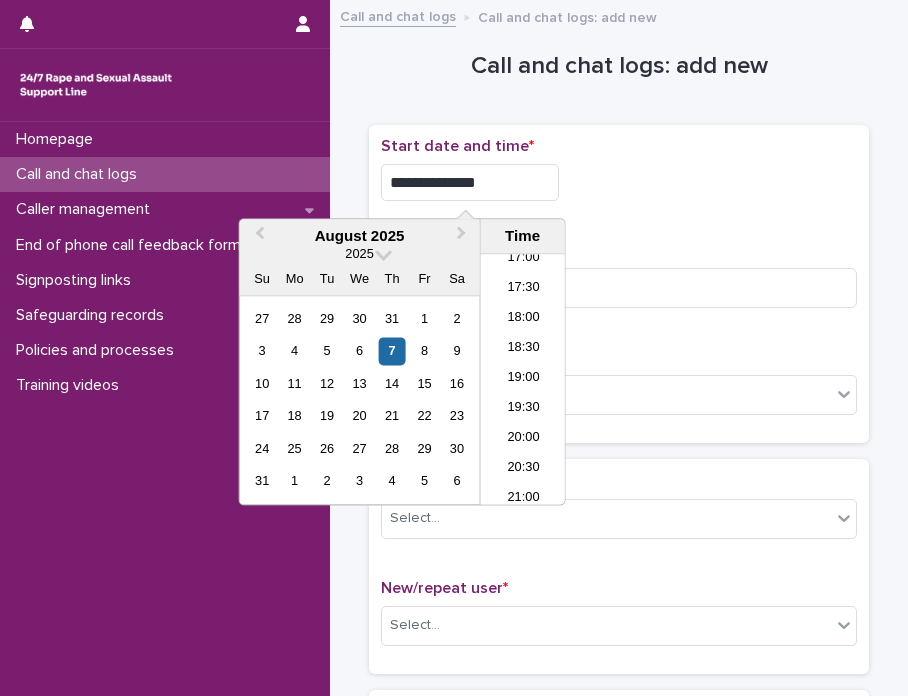 type on "**********" 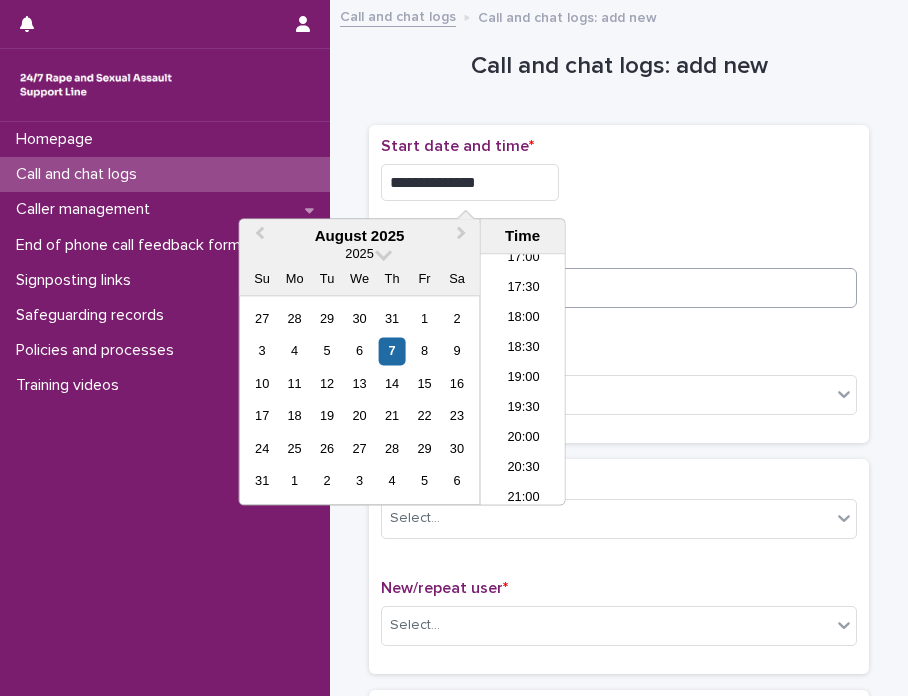 drag, startPoint x: 834, startPoint y: 309, endPoint x: 833, endPoint y: 270, distance: 39.012817 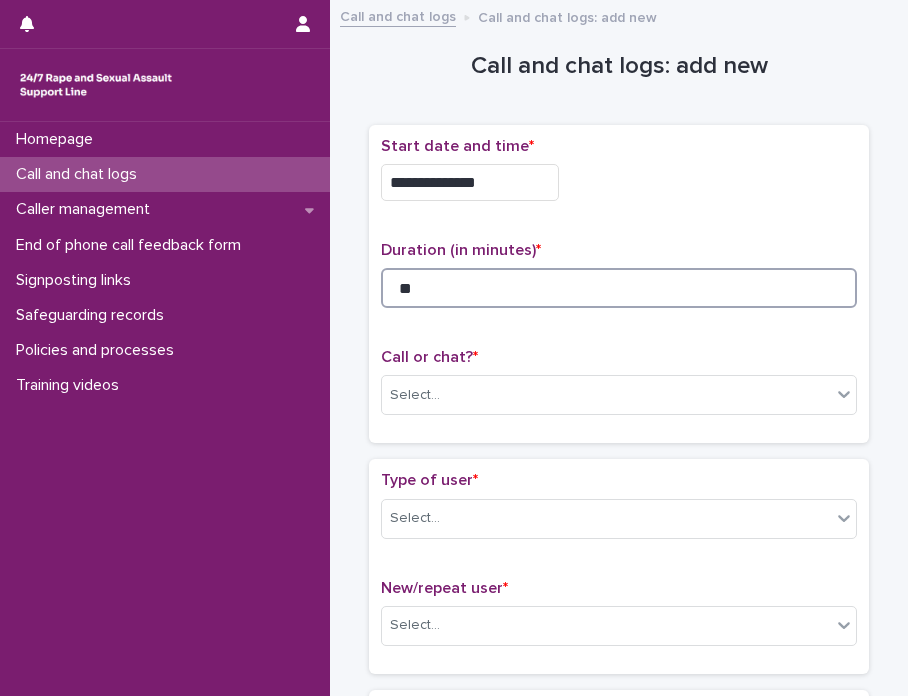 drag, startPoint x: 414, startPoint y: 289, endPoint x: 394, endPoint y: 296, distance: 21.189621 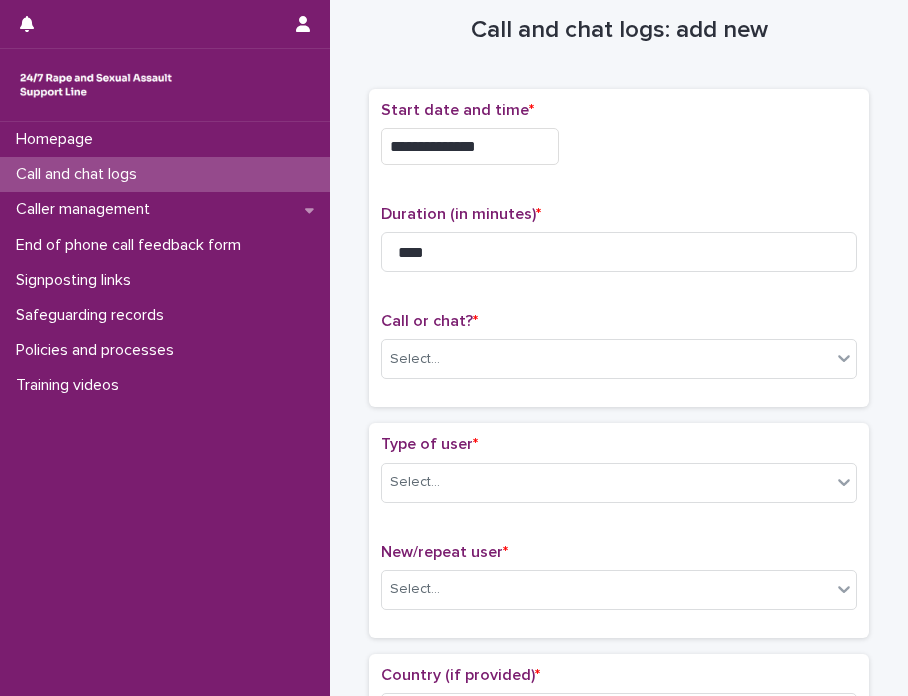 scroll, scrollTop: 100, scrollLeft: 0, axis: vertical 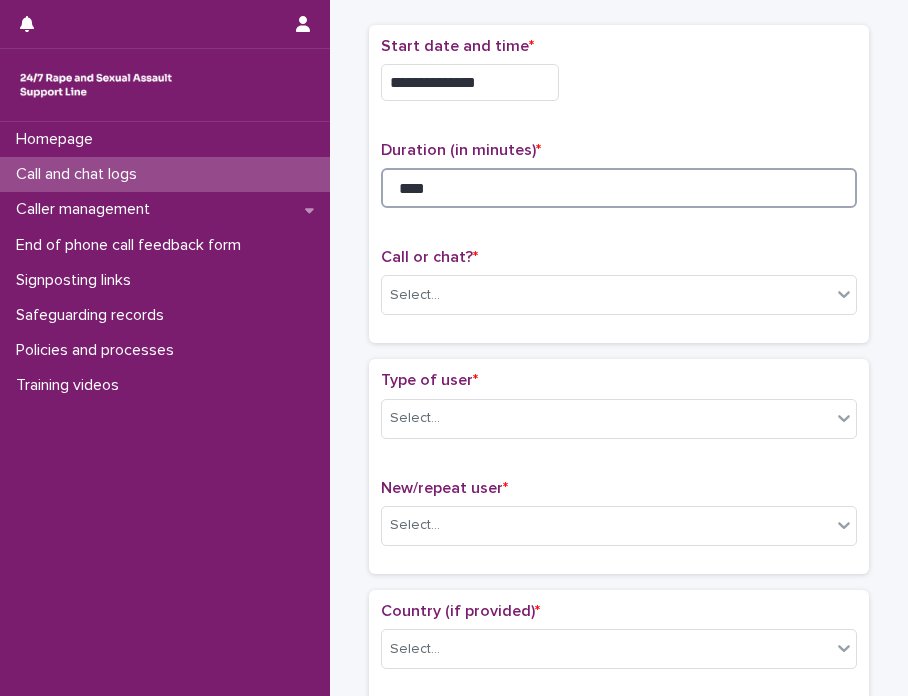 click on "****" at bounding box center [619, 188] 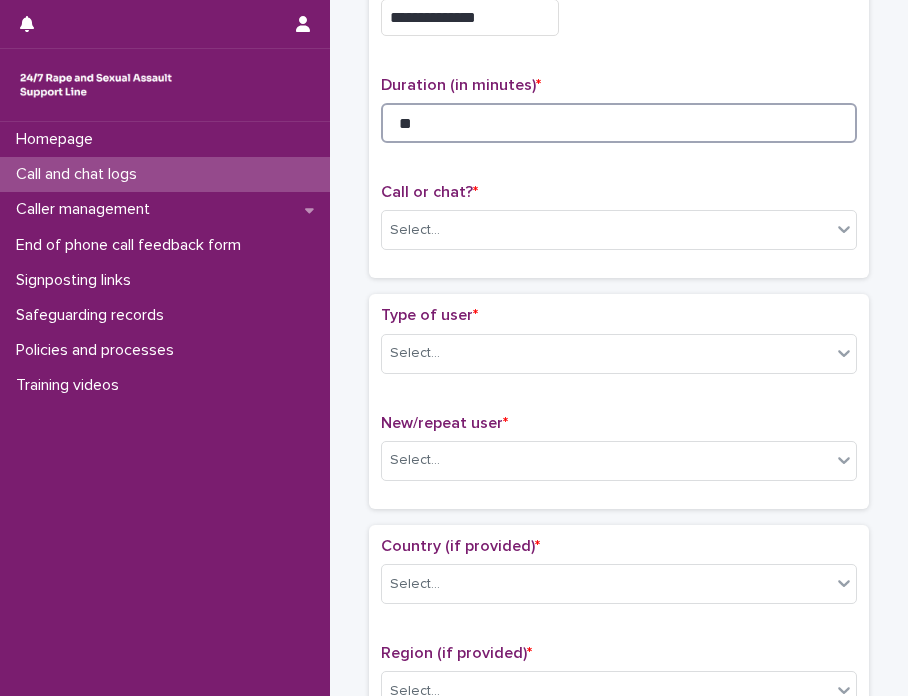 scroll, scrollTop: 300, scrollLeft: 0, axis: vertical 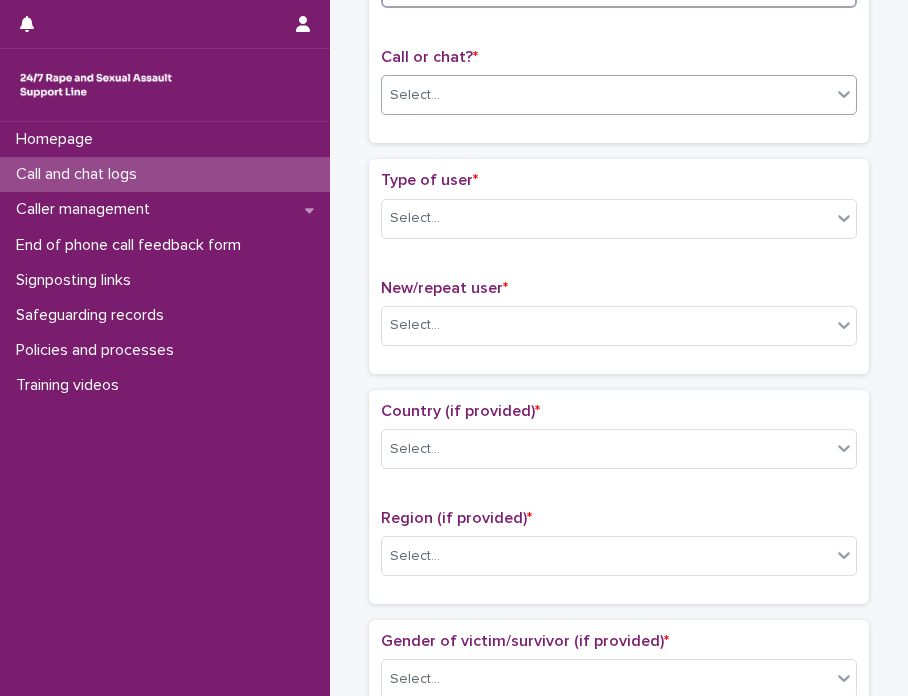 type on "**" 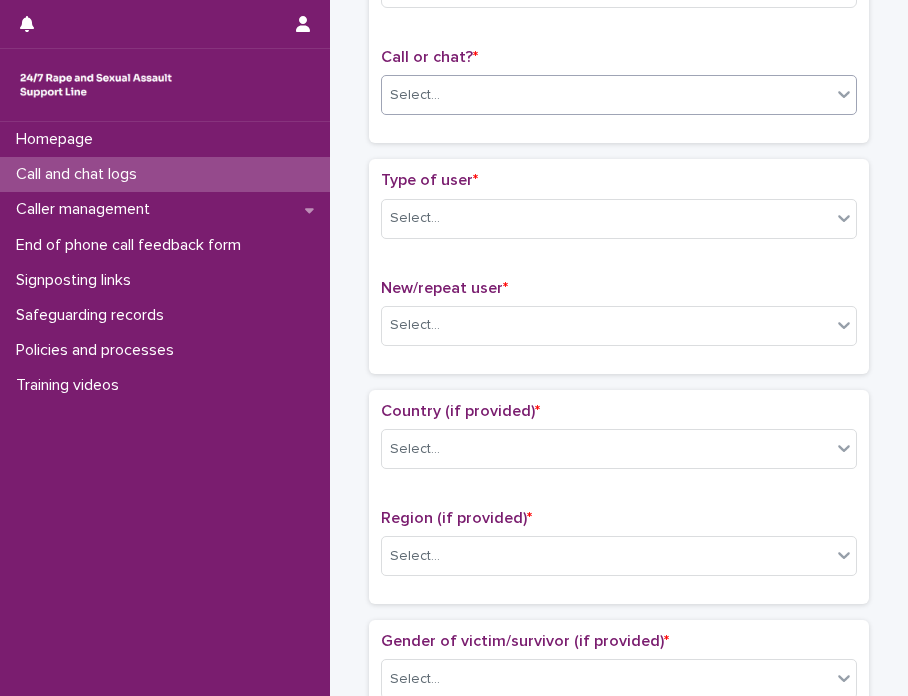 click at bounding box center [844, 94] 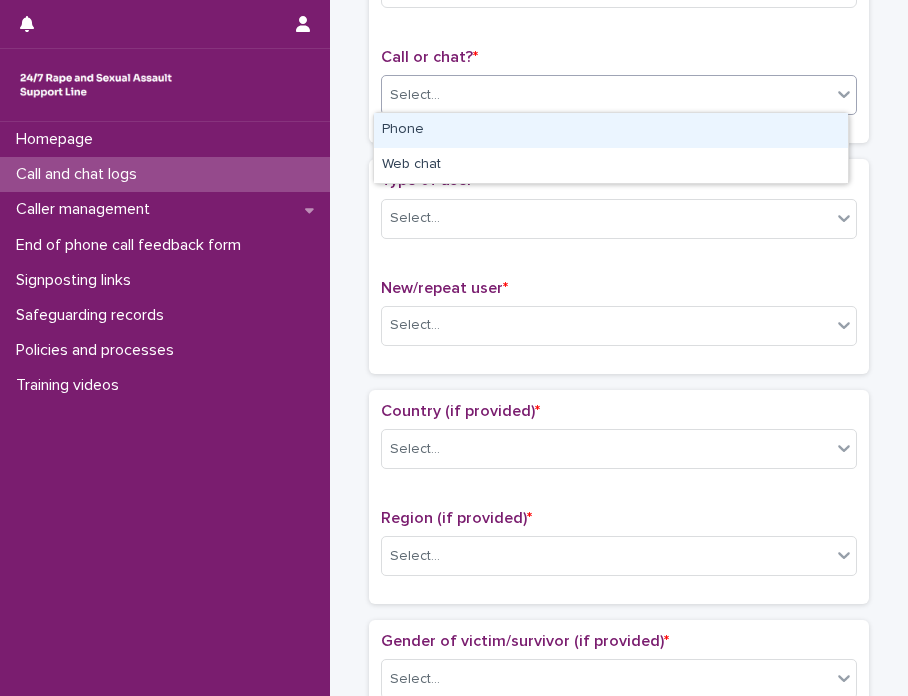 click on "Phone" at bounding box center [611, 130] 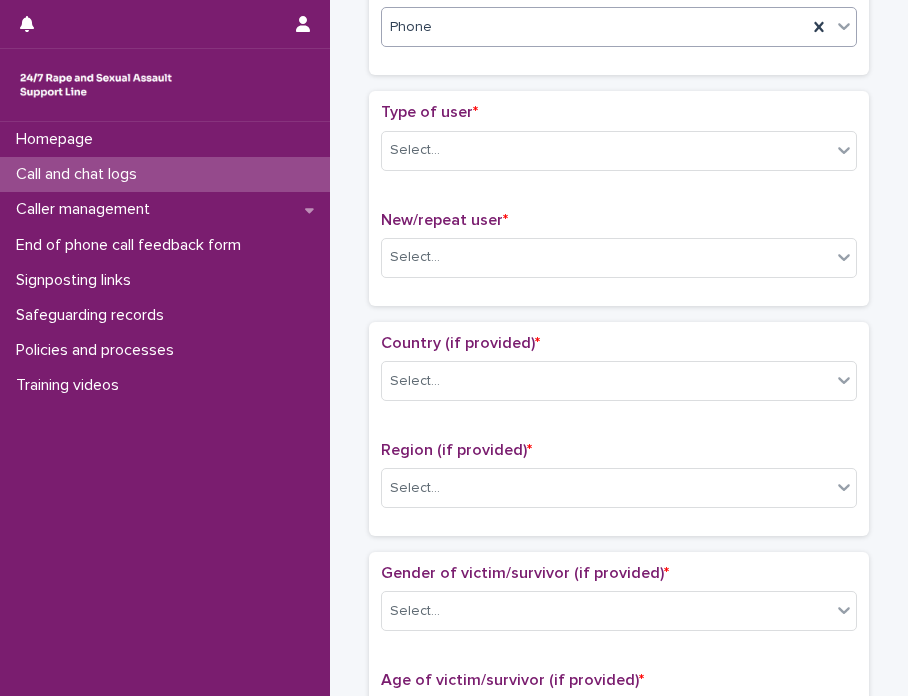 scroll, scrollTop: 400, scrollLeft: 0, axis: vertical 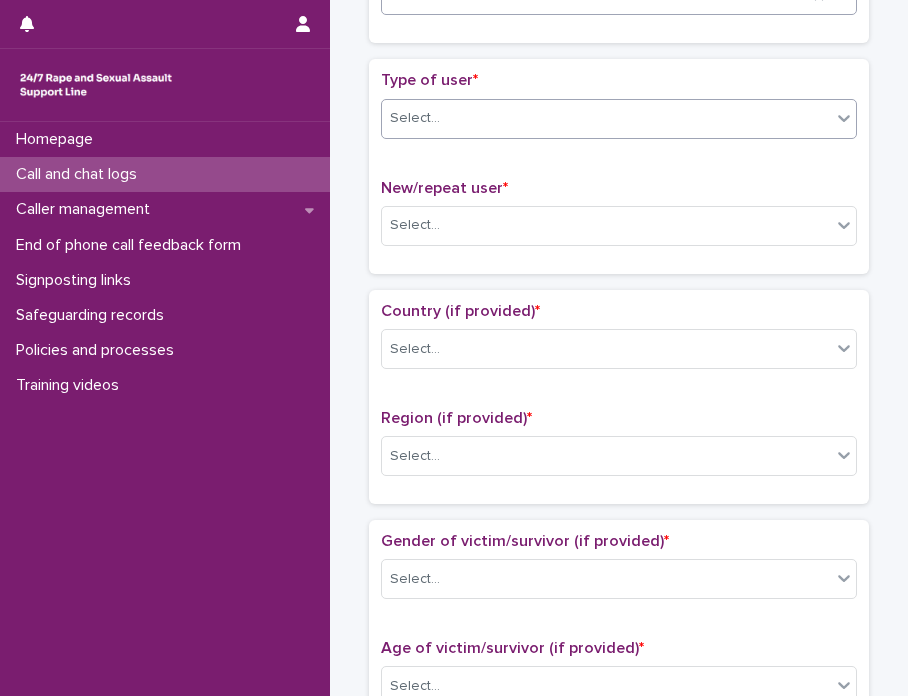 click at bounding box center [844, 118] 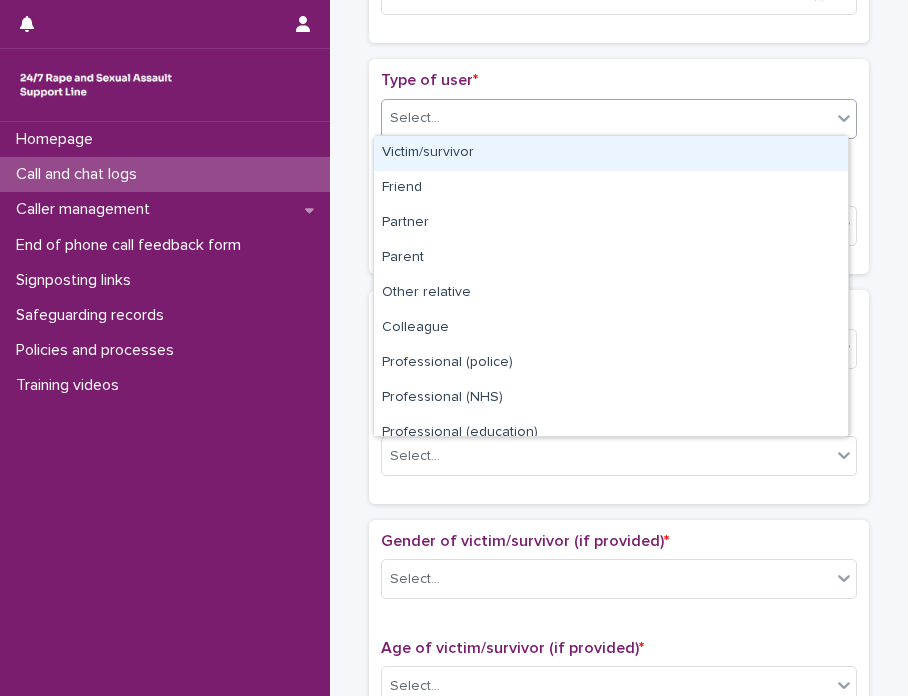 click on "Victim/survivor" at bounding box center [611, 153] 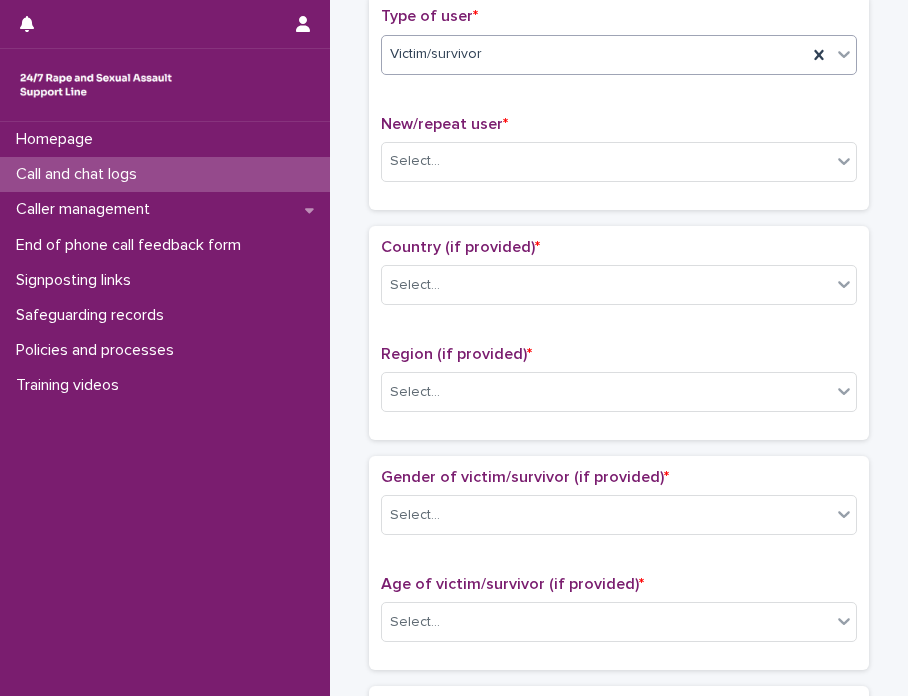 scroll, scrollTop: 500, scrollLeft: 0, axis: vertical 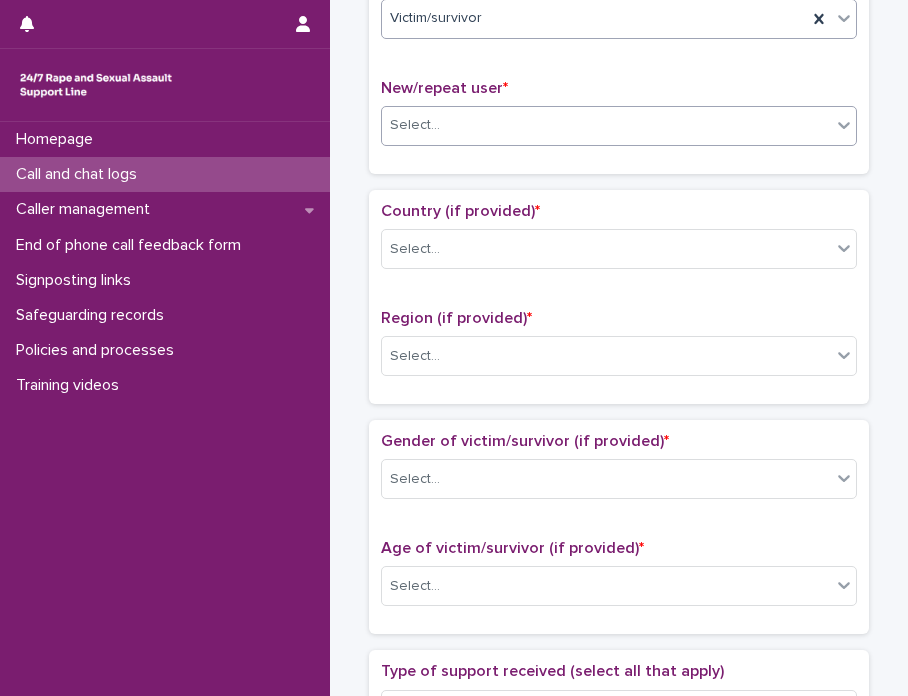 click 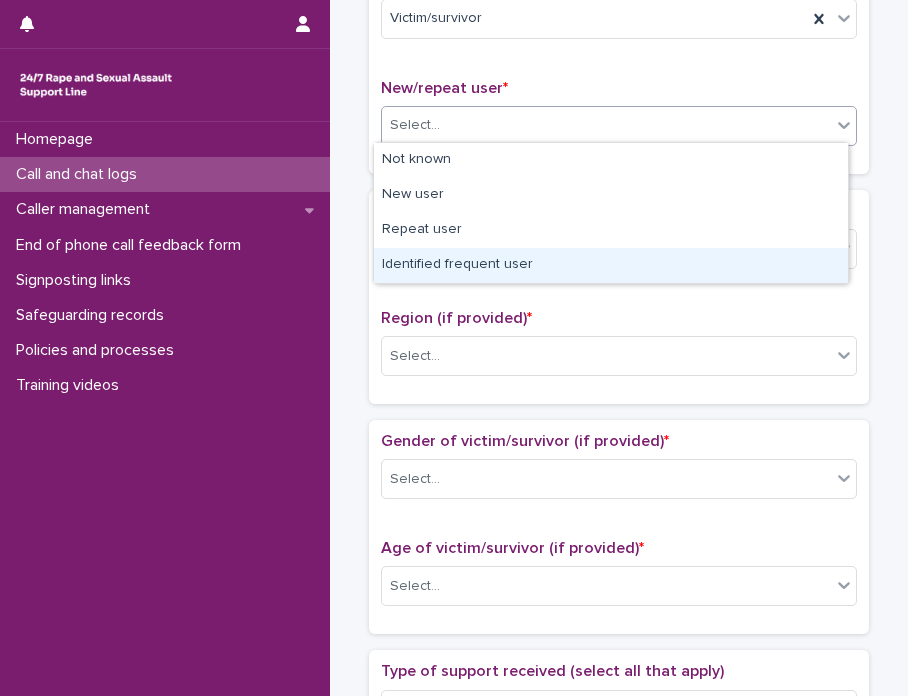 click on "Identified frequent user" at bounding box center [611, 265] 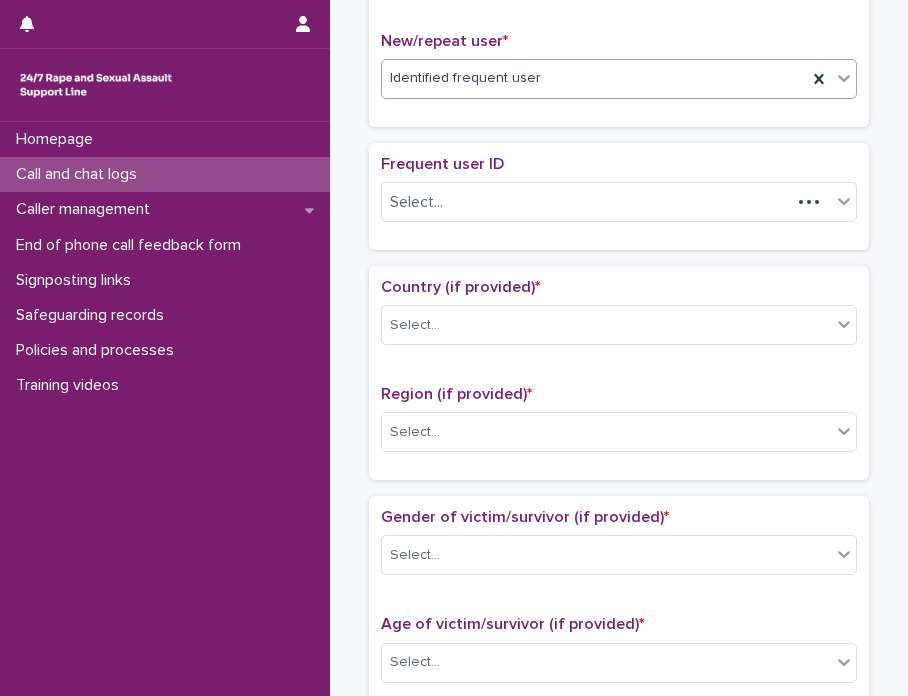 scroll, scrollTop: 661, scrollLeft: 0, axis: vertical 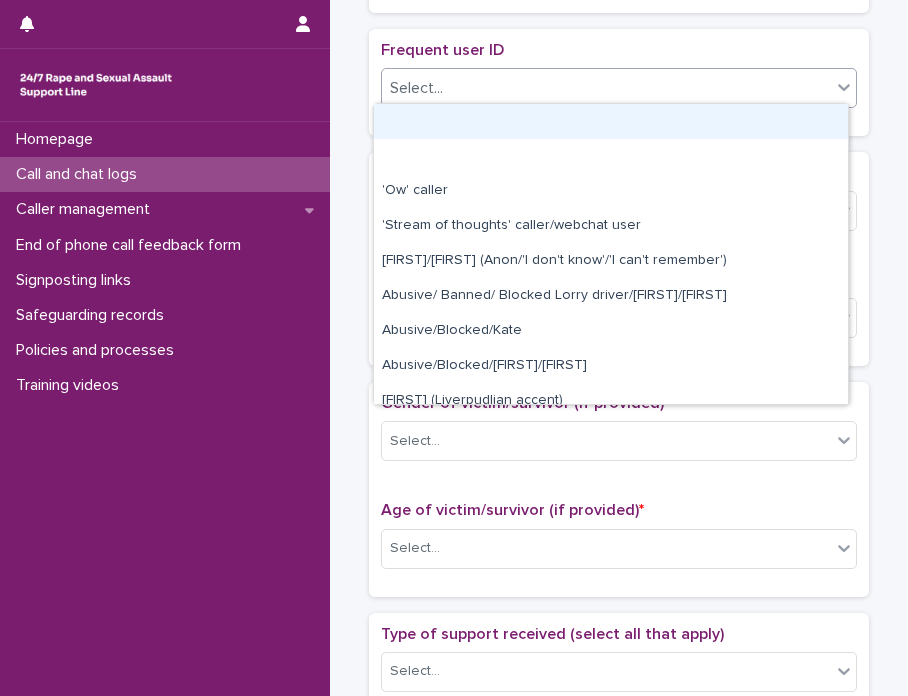 click 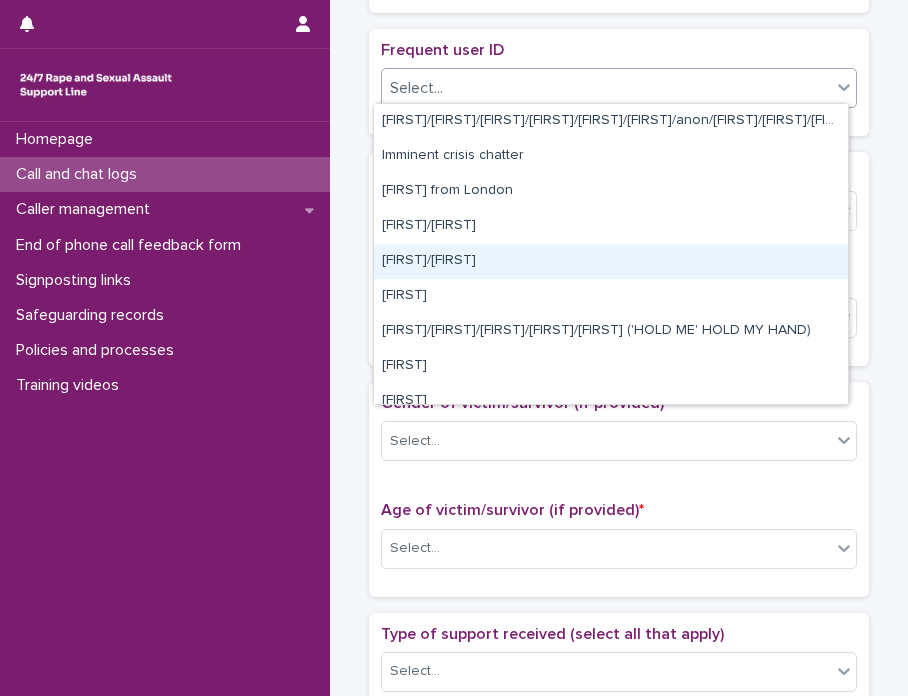 scroll, scrollTop: 1500, scrollLeft: 0, axis: vertical 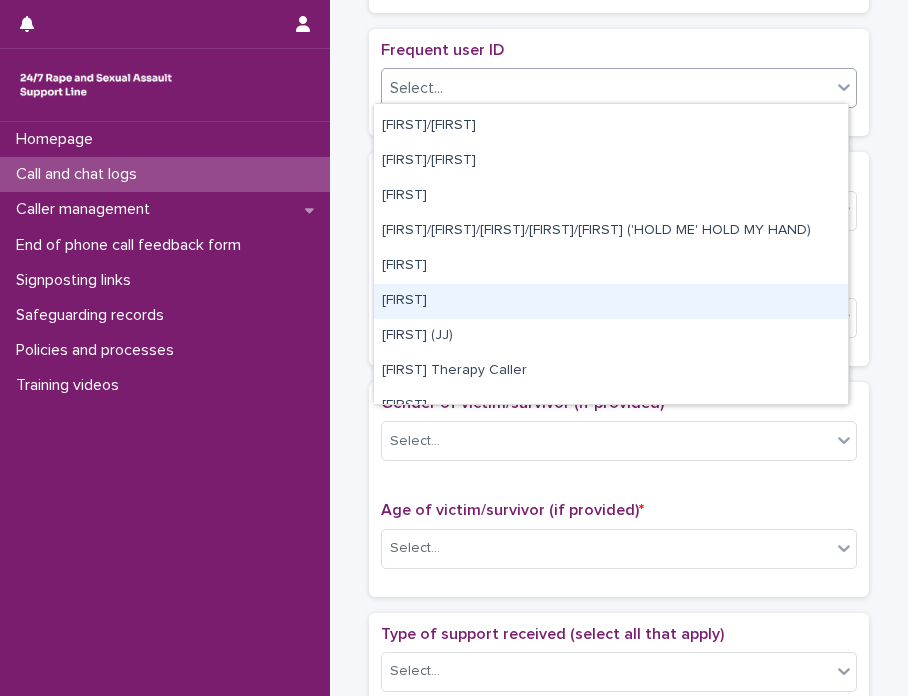 click on "[FIRST]" at bounding box center [611, 301] 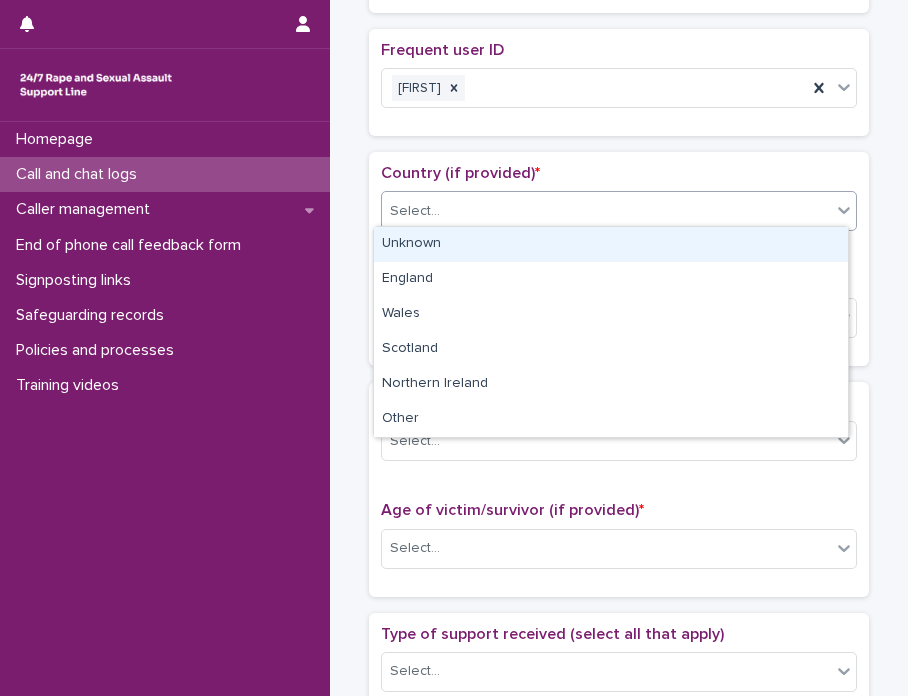 click 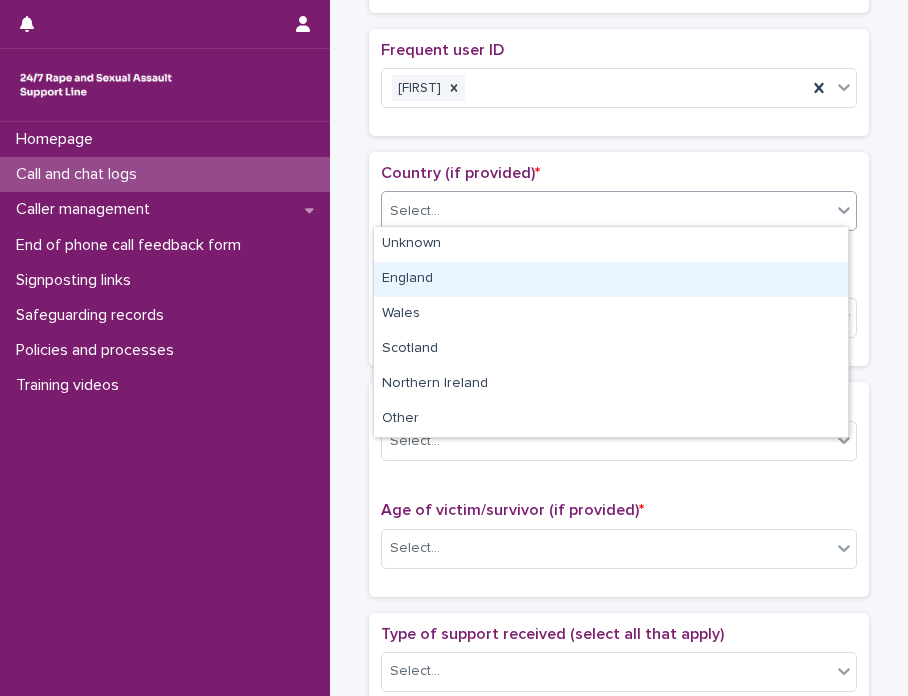 click on "England" at bounding box center [611, 279] 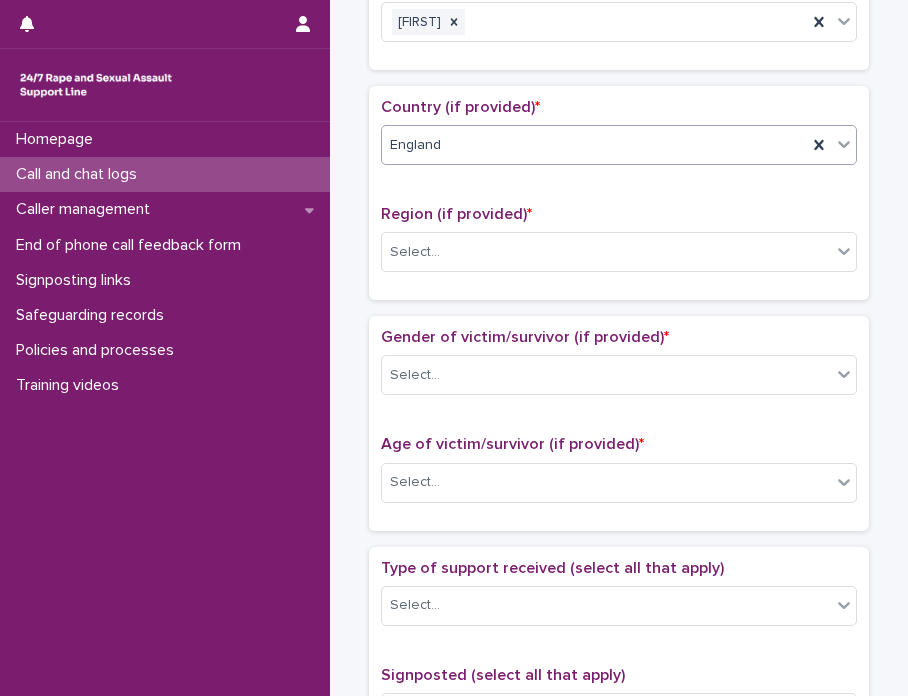 scroll, scrollTop: 761, scrollLeft: 0, axis: vertical 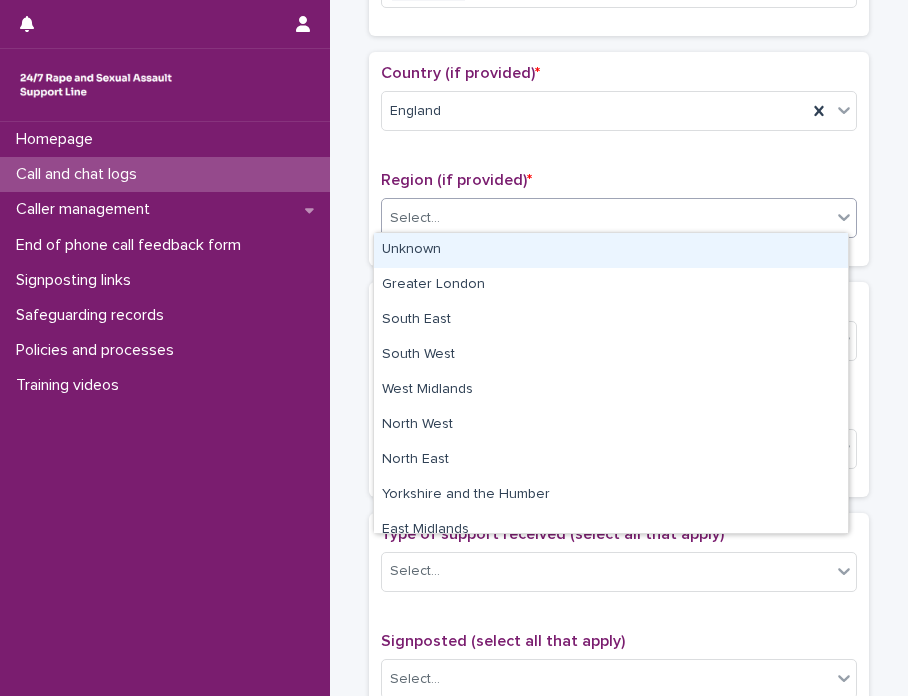 click 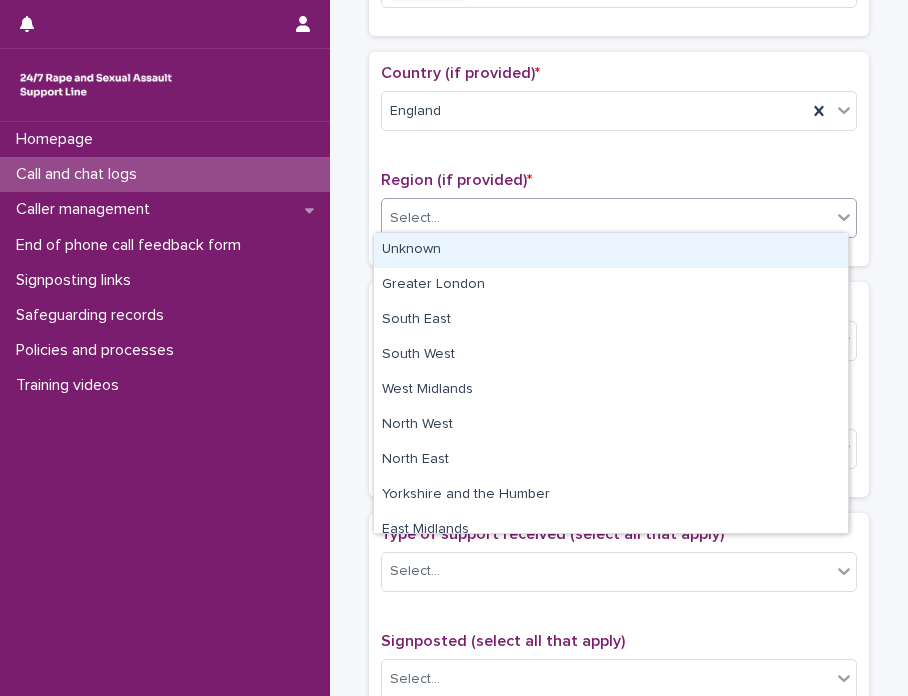 drag, startPoint x: 444, startPoint y: 248, endPoint x: 643, endPoint y: 225, distance: 200.32474 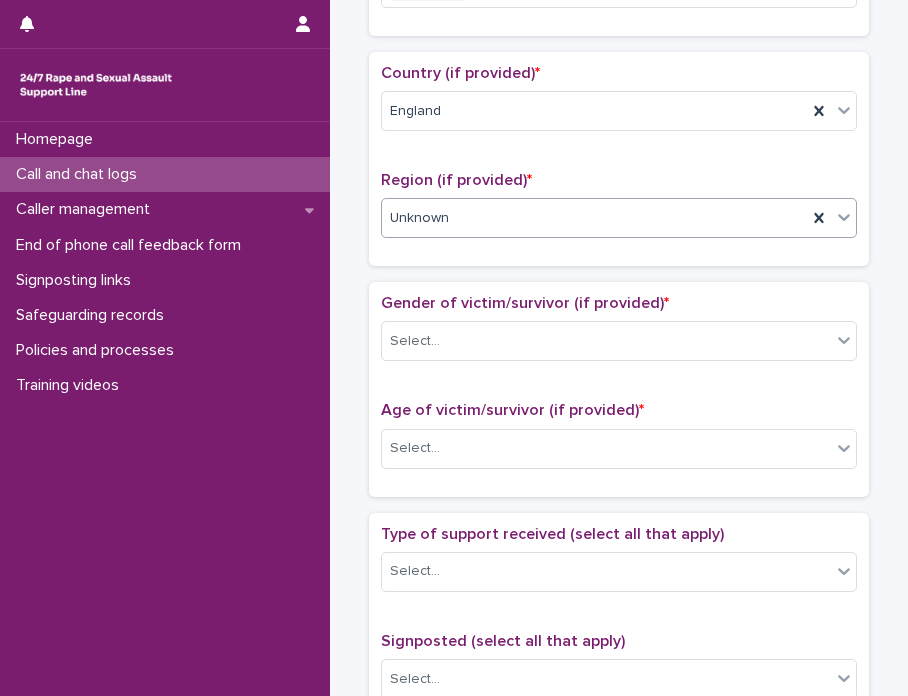 scroll, scrollTop: 861, scrollLeft: 0, axis: vertical 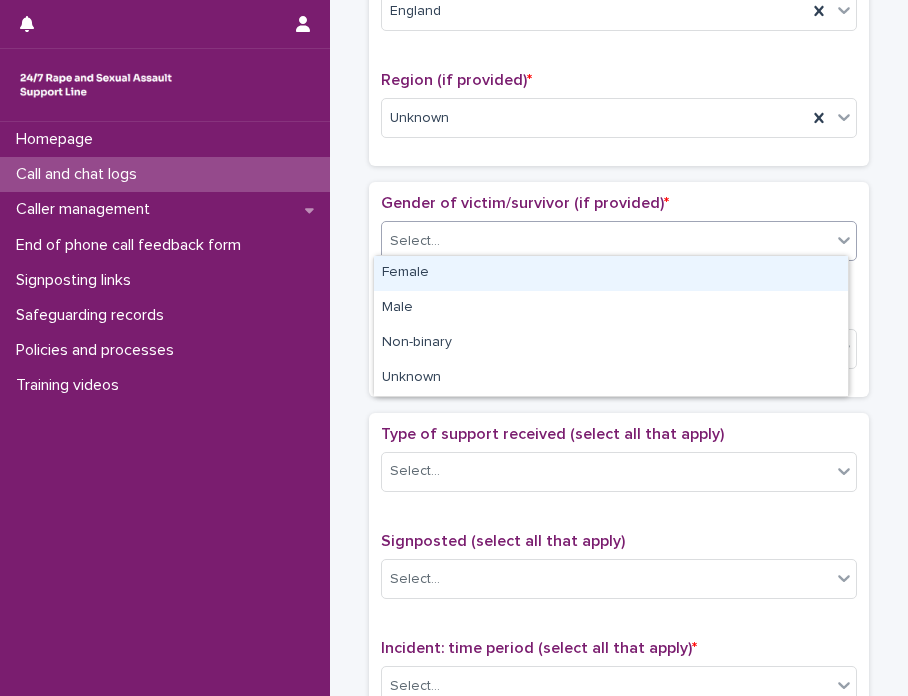 click 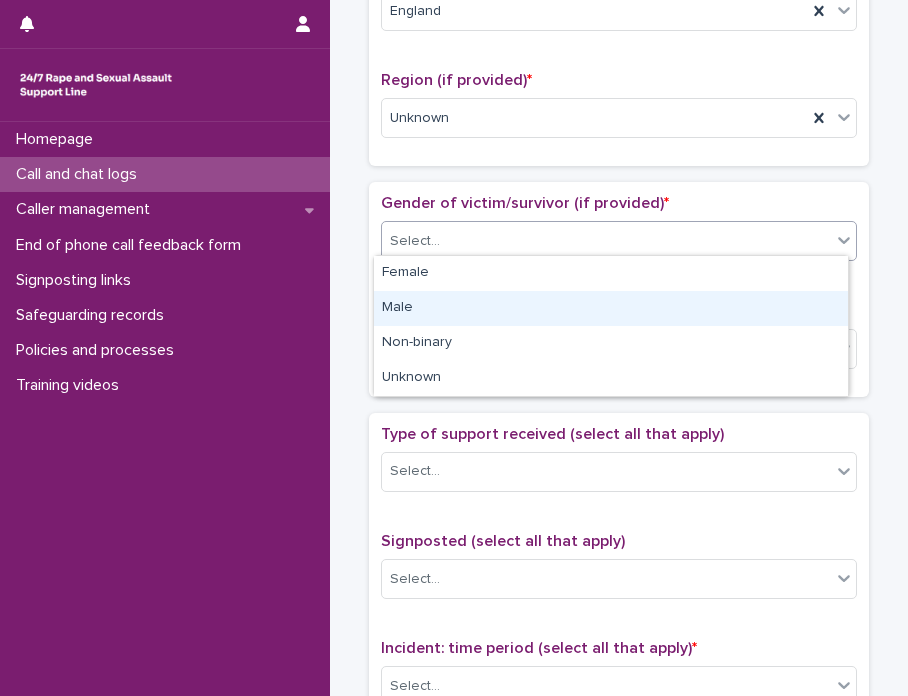 click on "Male" at bounding box center [611, 308] 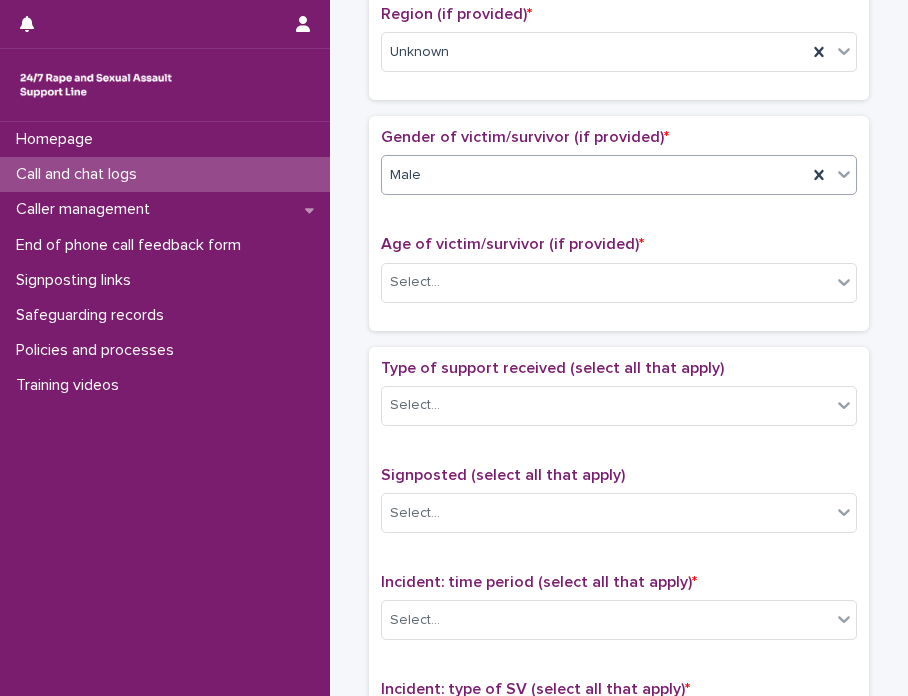 scroll, scrollTop: 961, scrollLeft: 0, axis: vertical 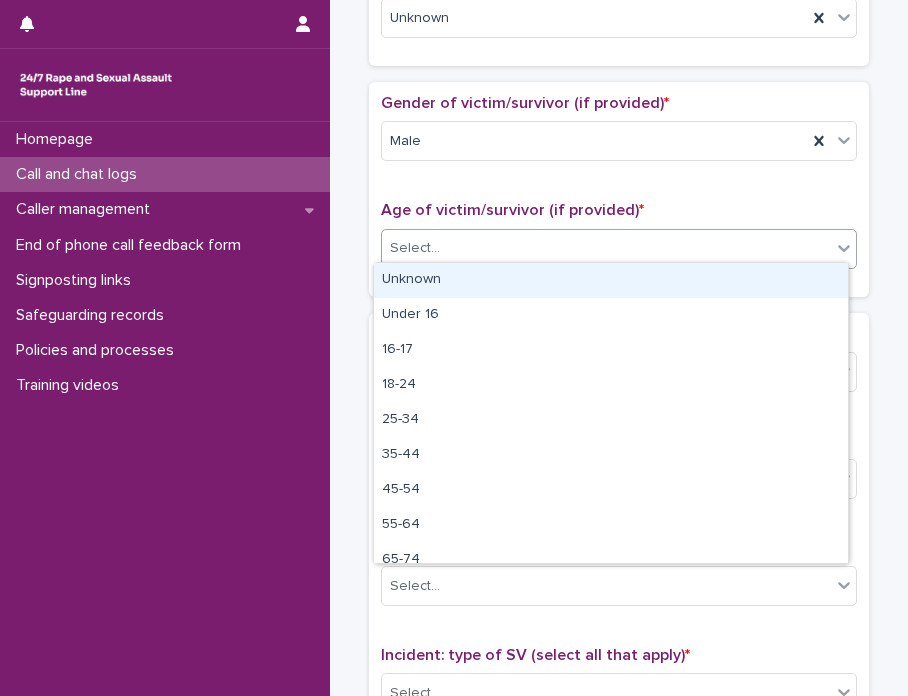 click 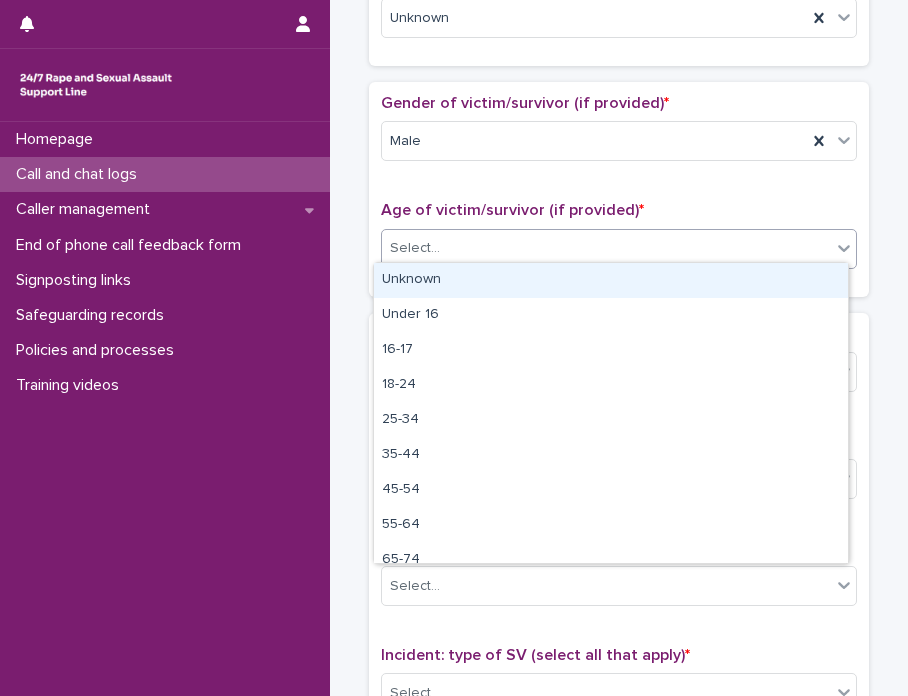 click on "Unknown" at bounding box center [611, 280] 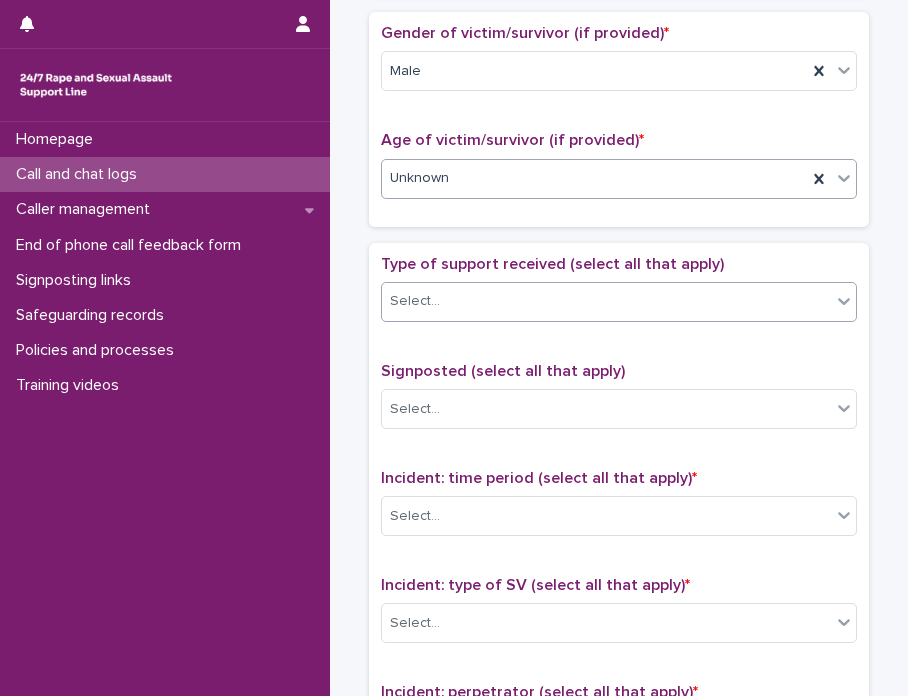 scroll, scrollTop: 1061, scrollLeft: 0, axis: vertical 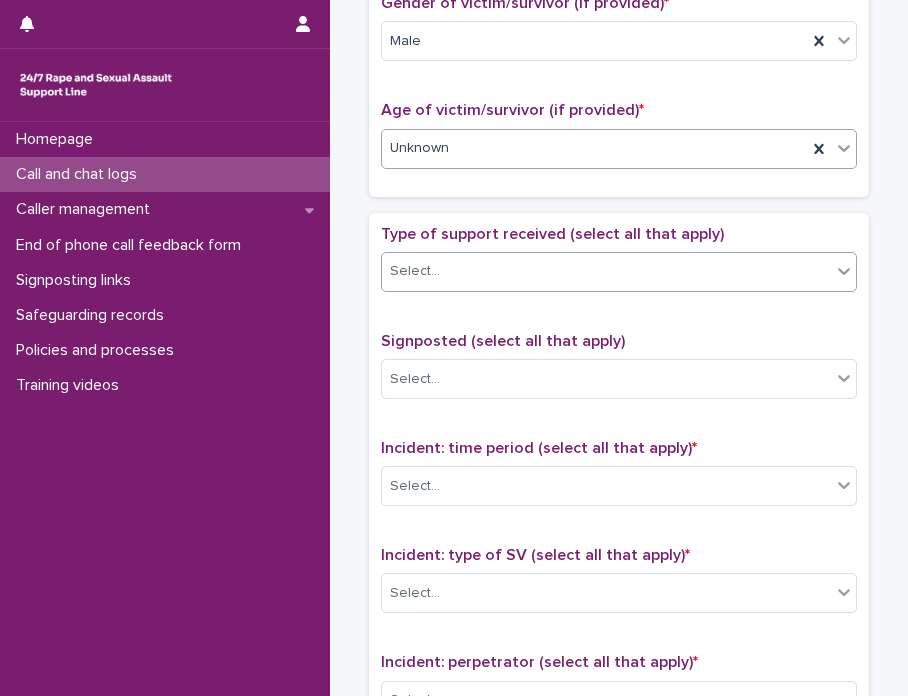 click 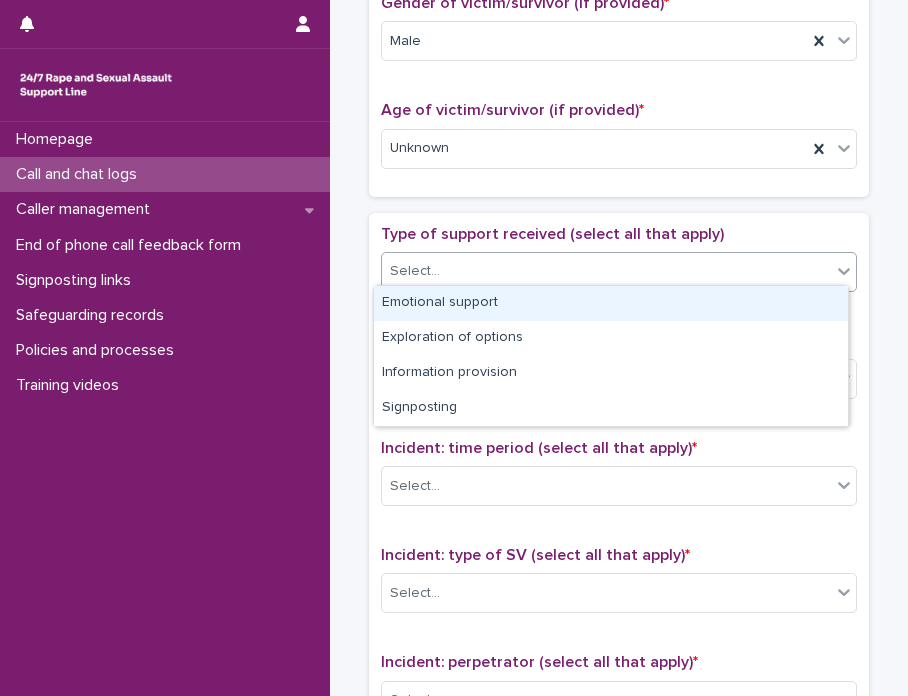 click on "Emotional support" at bounding box center (611, 303) 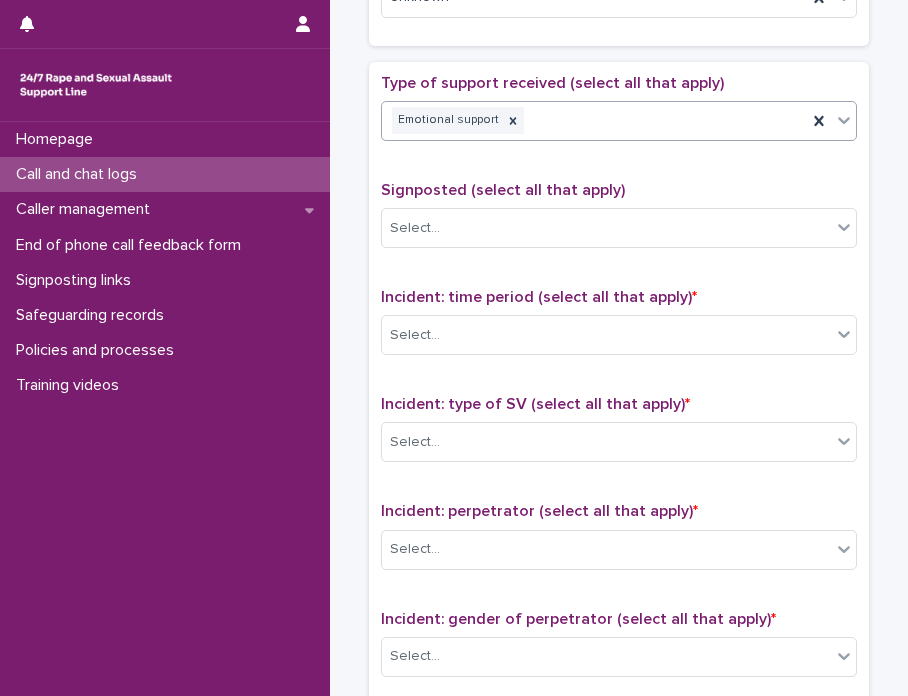 scroll, scrollTop: 1261, scrollLeft: 0, axis: vertical 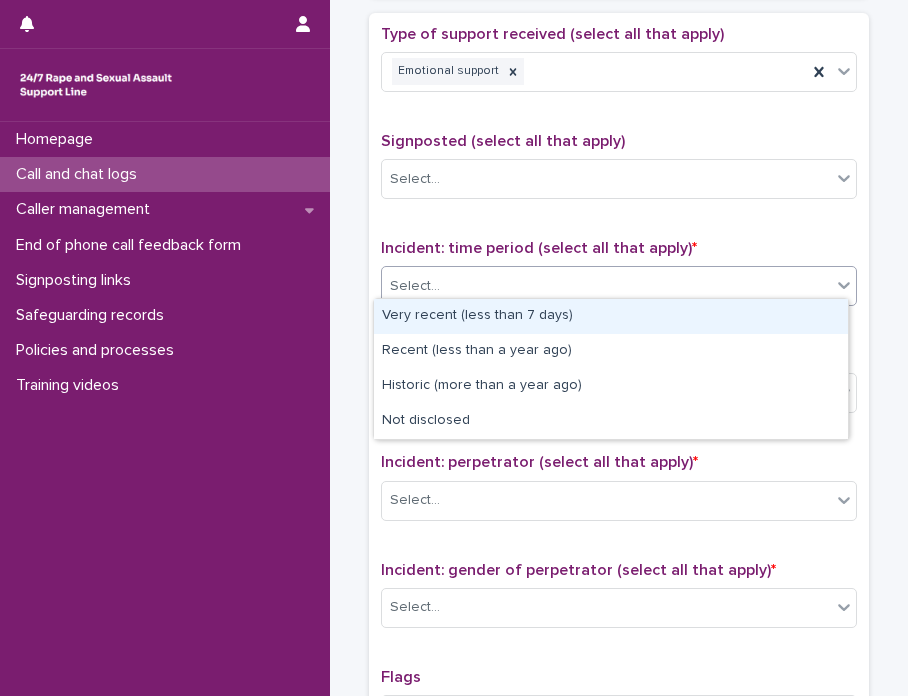 click 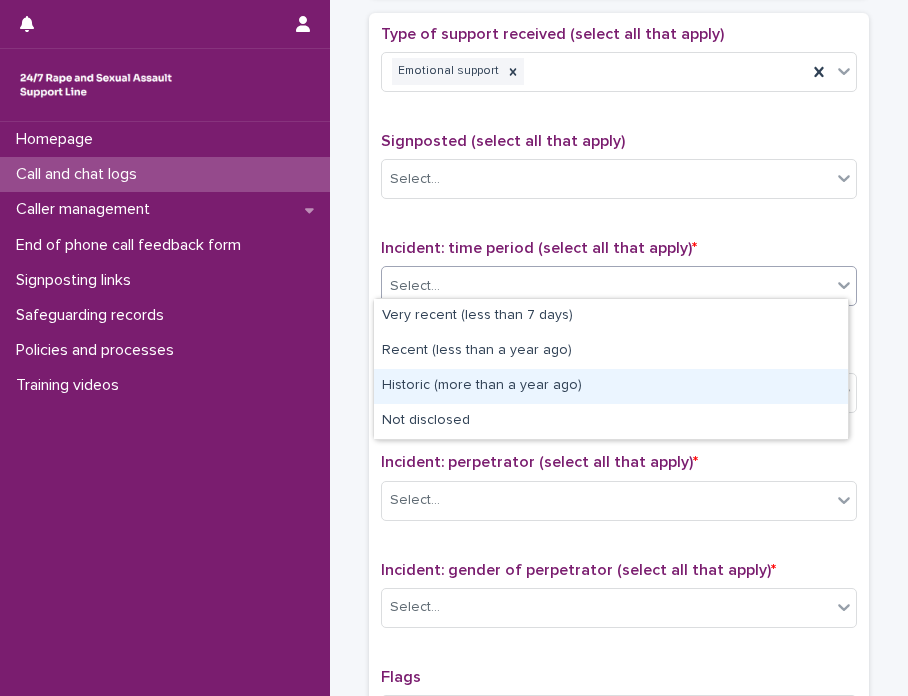 click on "Historic (more than a year ago)" at bounding box center [611, 386] 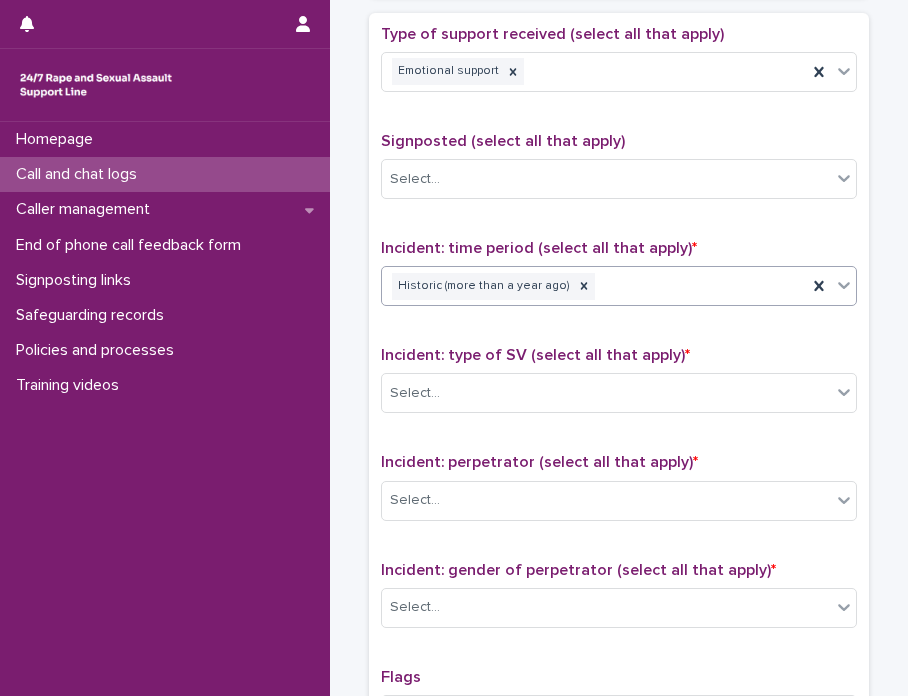 scroll, scrollTop: 1361, scrollLeft: 0, axis: vertical 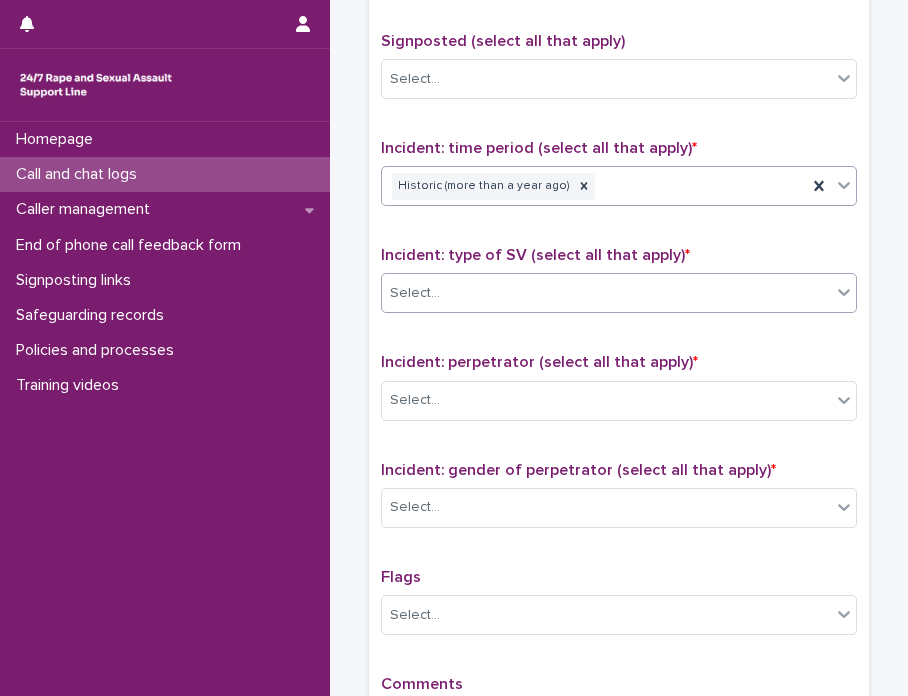 click 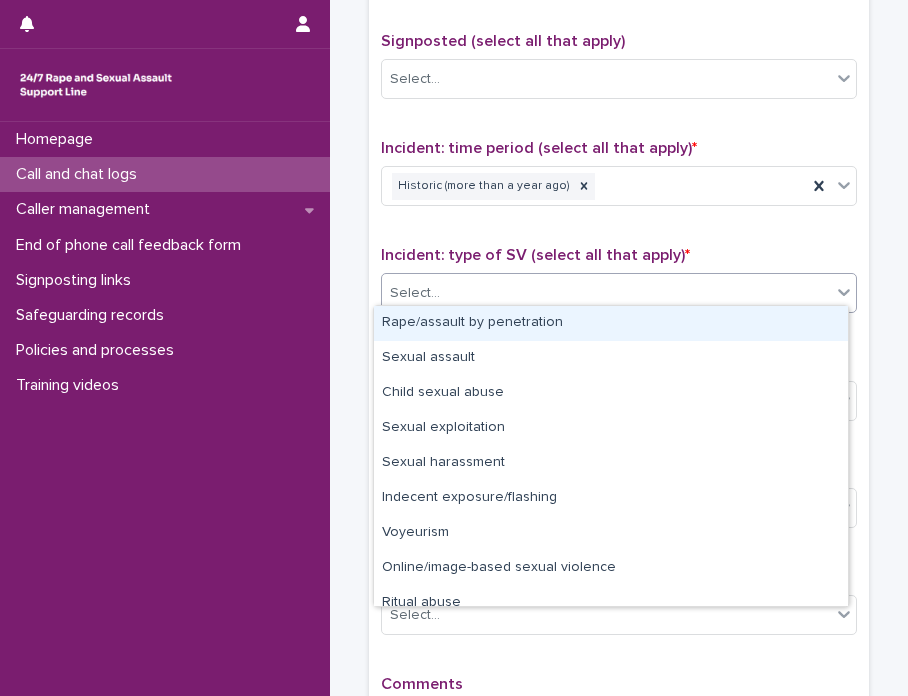 click 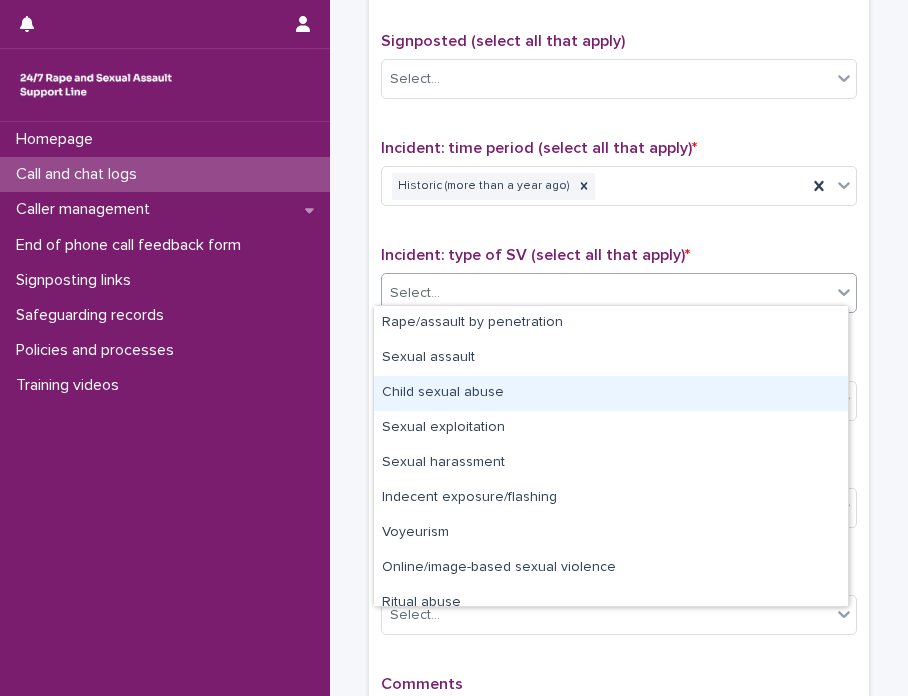 click on "Child sexual abuse" at bounding box center [611, 393] 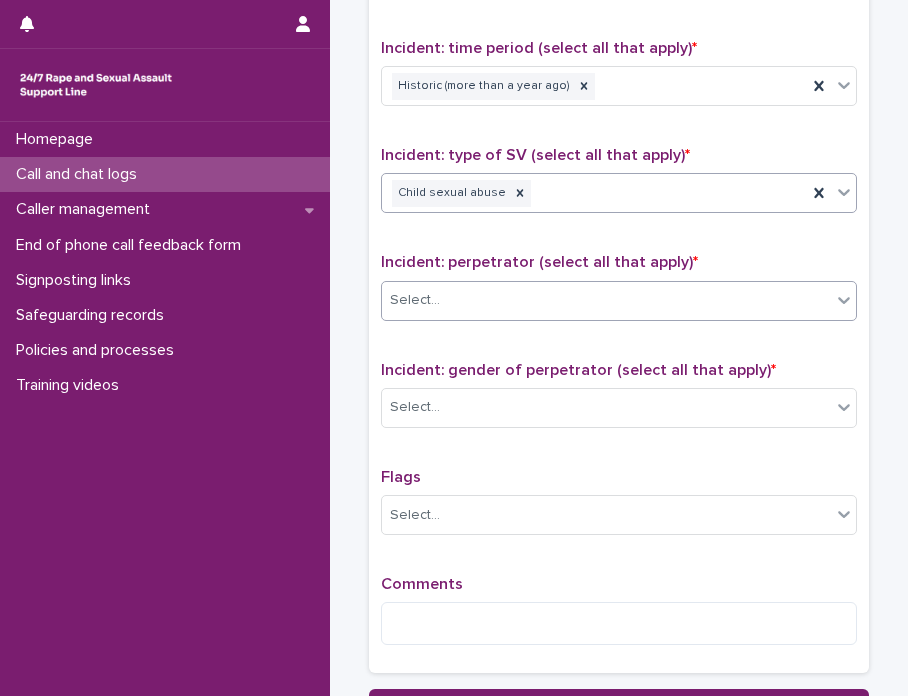 scroll, scrollTop: 1561, scrollLeft: 0, axis: vertical 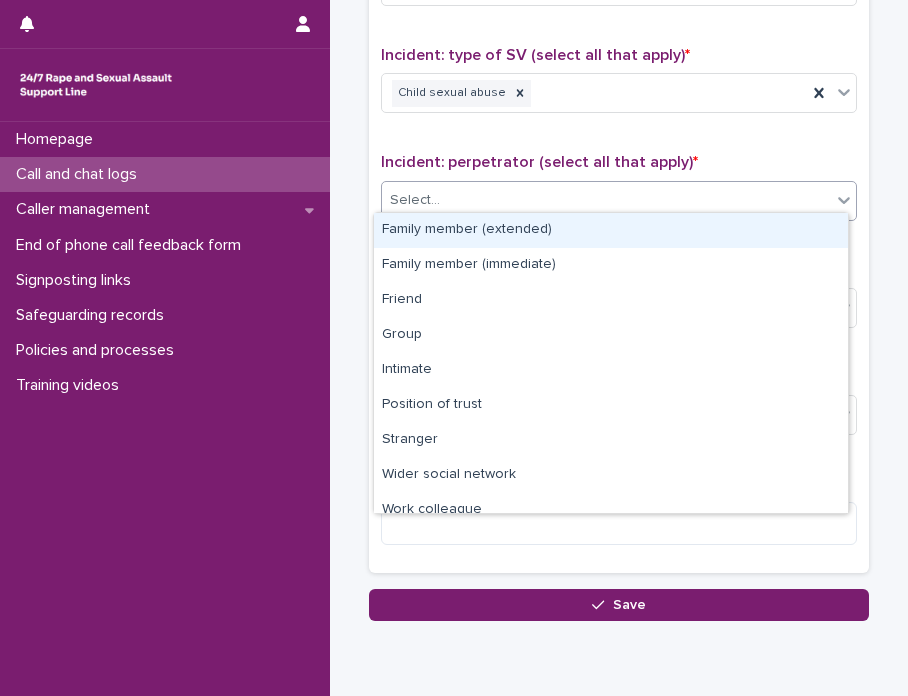click 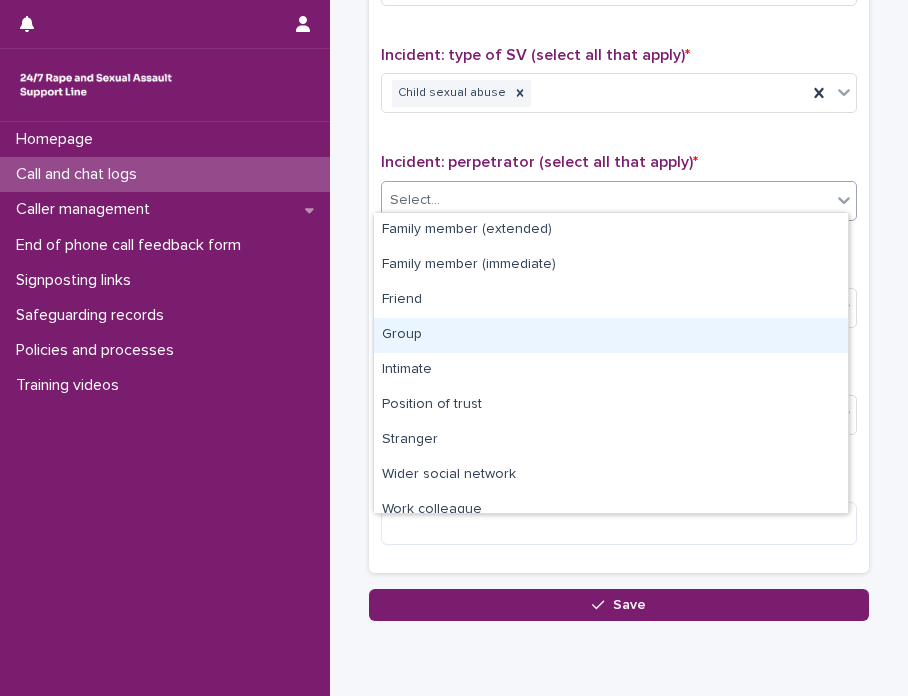click on "Group" at bounding box center [611, 335] 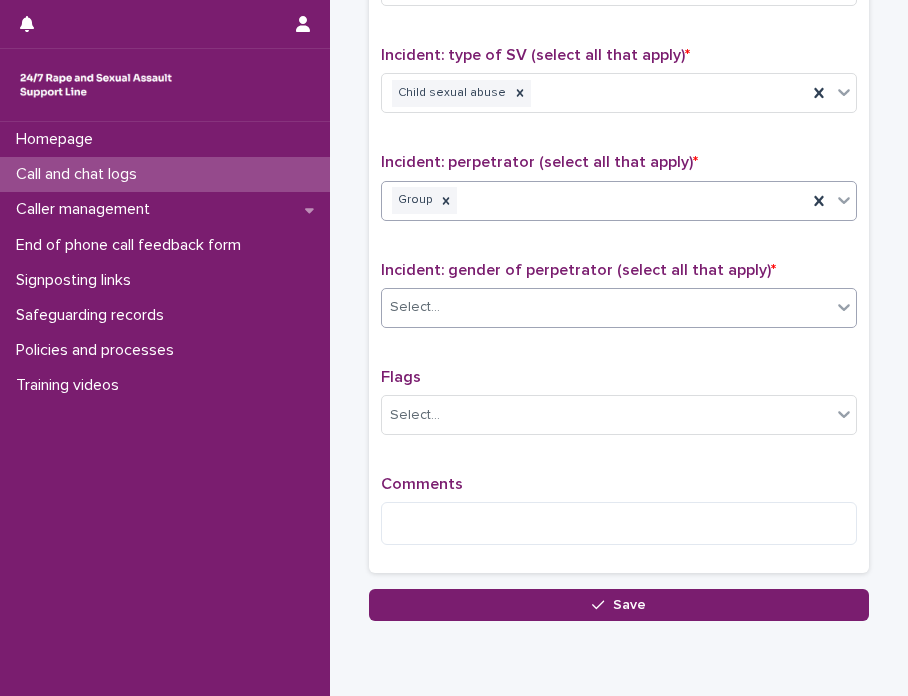 click 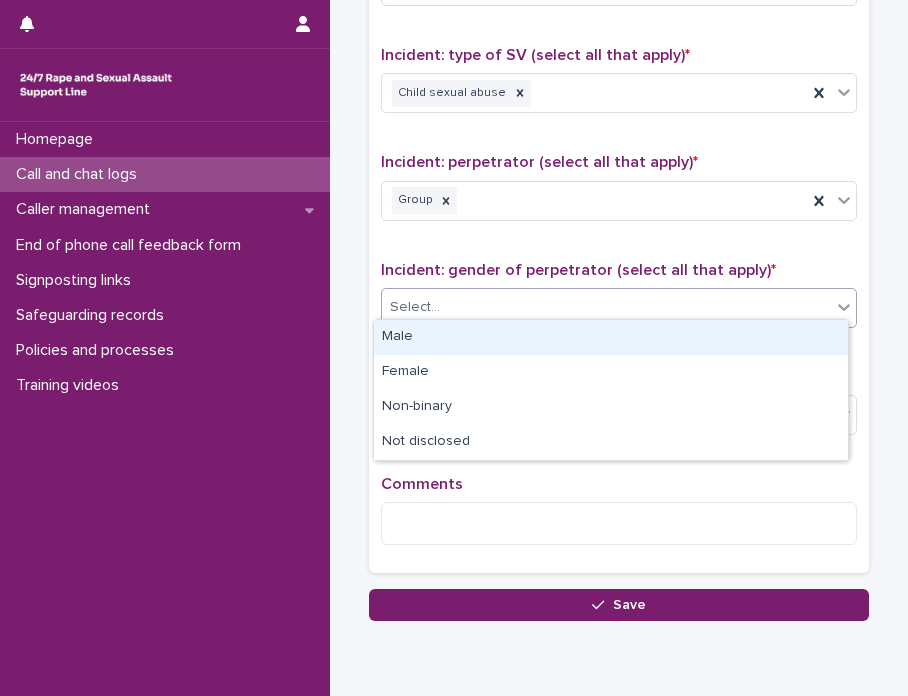 click on "Male" at bounding box center (611, 337) 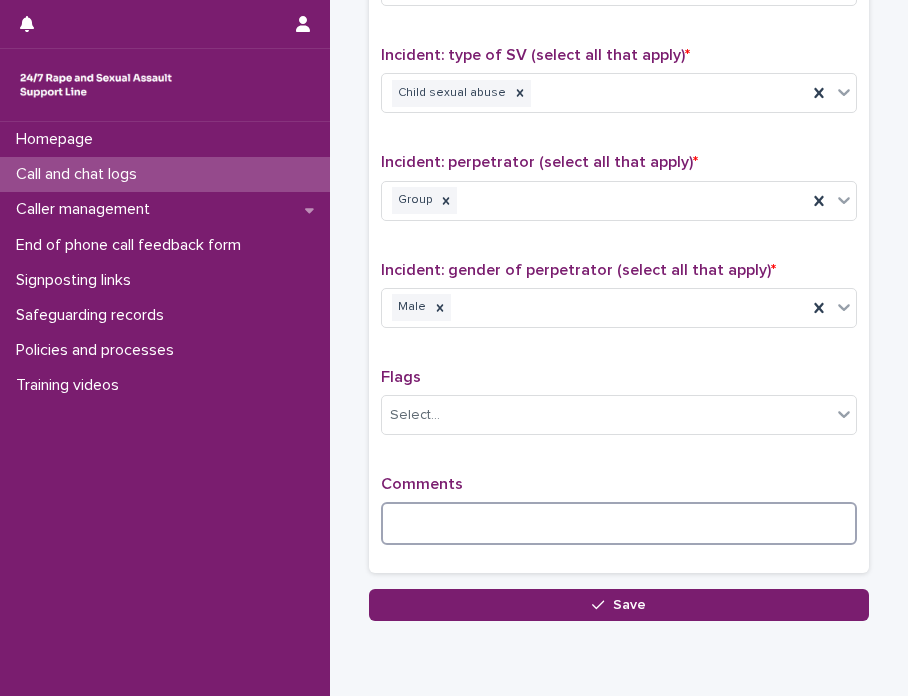 click at bounding box center (619, 523) 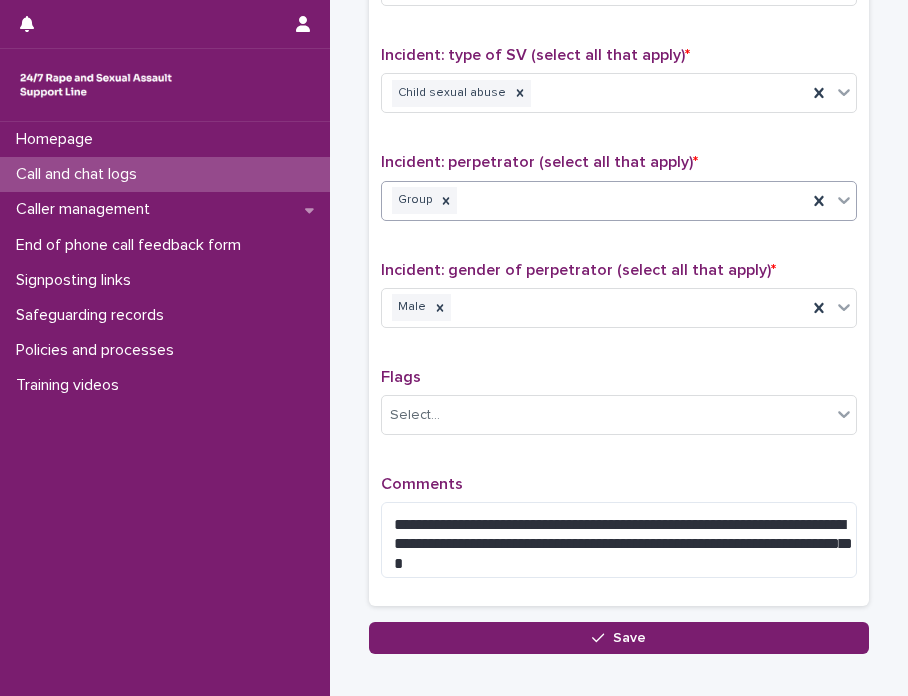 drag, startPoint x: 424, startPoint y: 547, endPoint x: 540, endPoint y: 181, distance: 383.94272 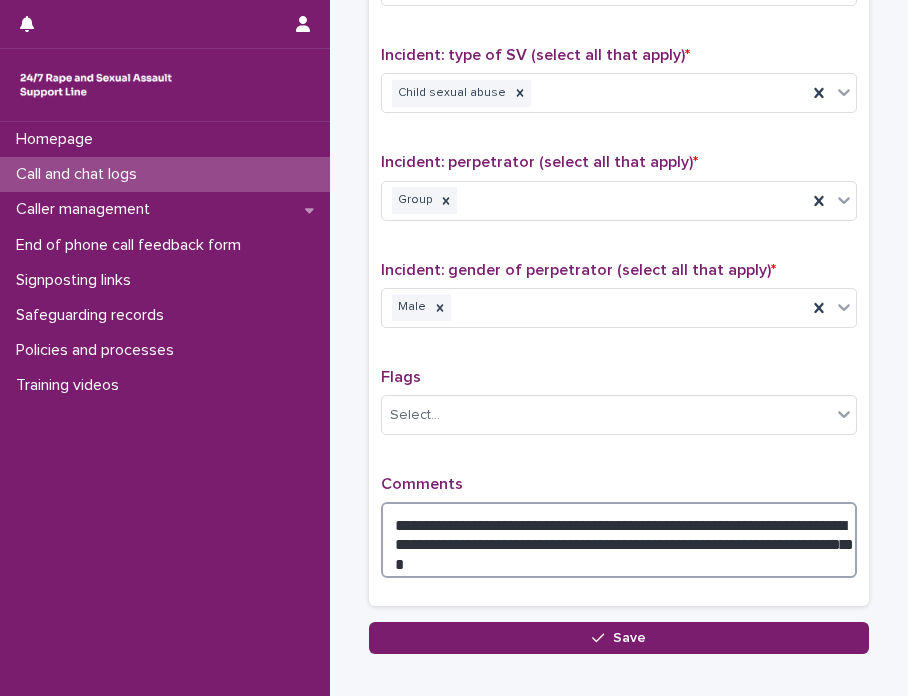 click on "**********" at bounding box center [619, 540] 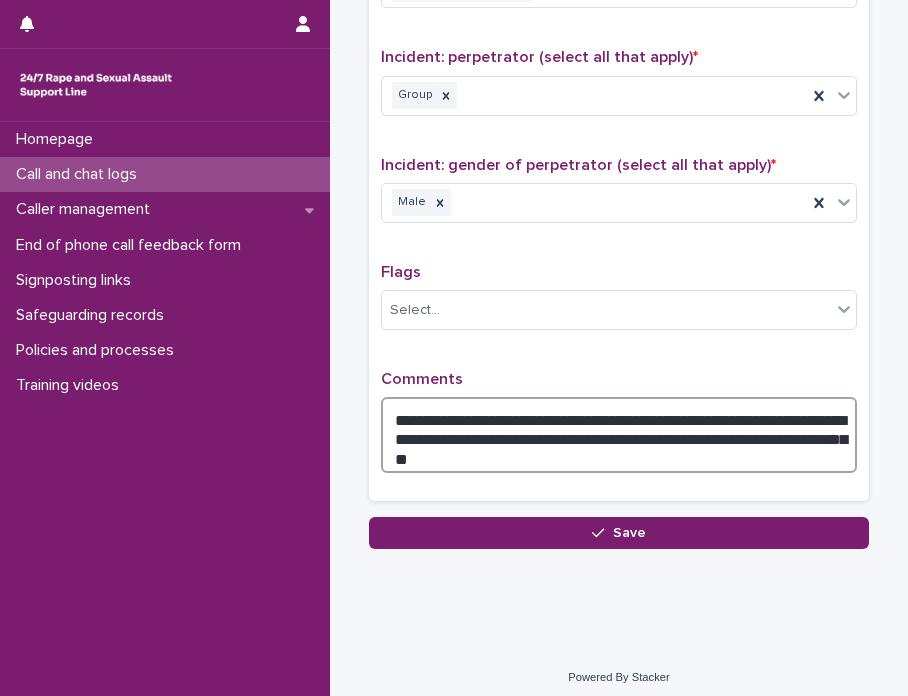 scroll, scrollTop: 1667, scrollLeft: 0, axis: vertical 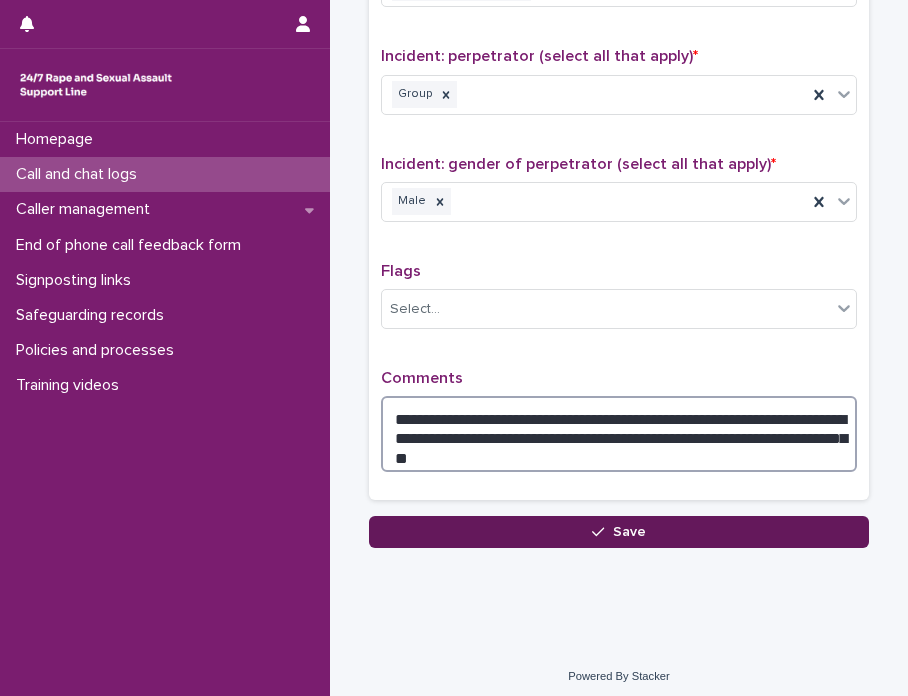 type on "**********" 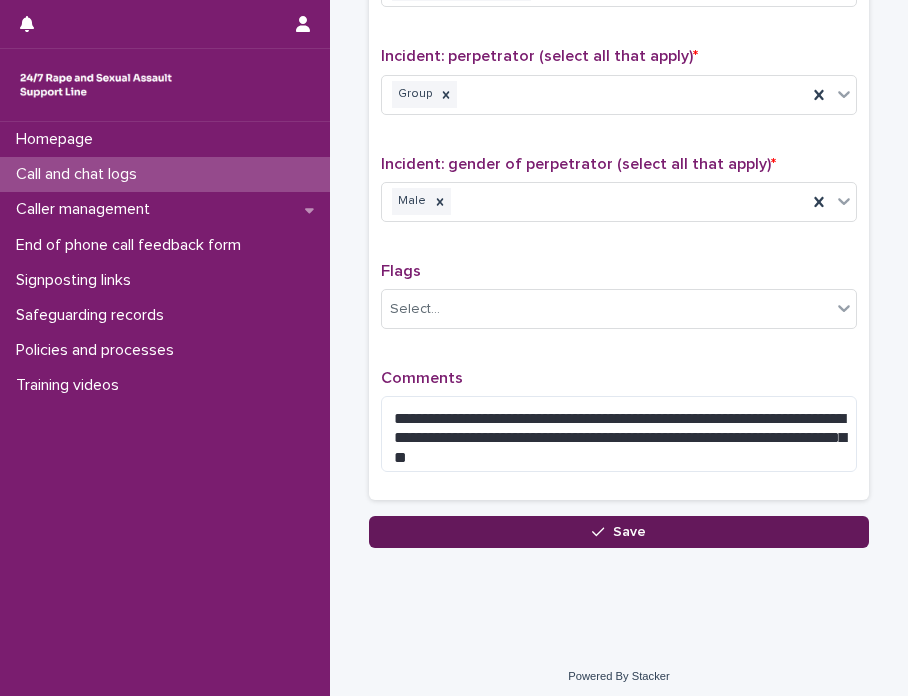 click on "Save" at bounding box center [629, 532] 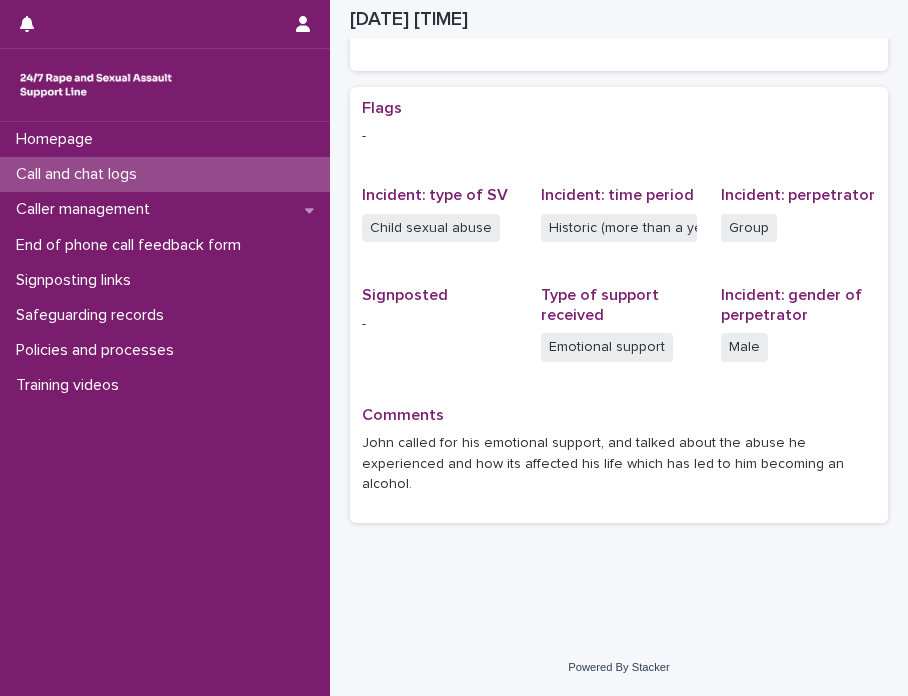 scroll, scrollTop: 503, scrollLeft: 0, axis: vertical 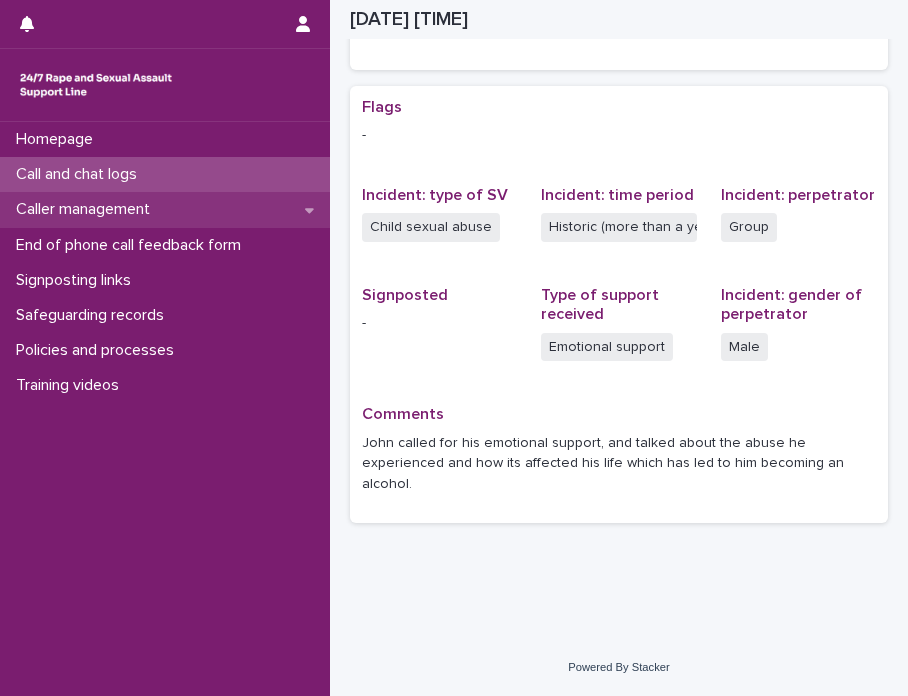 click on "Caller management" at bounding box center (165, 209) 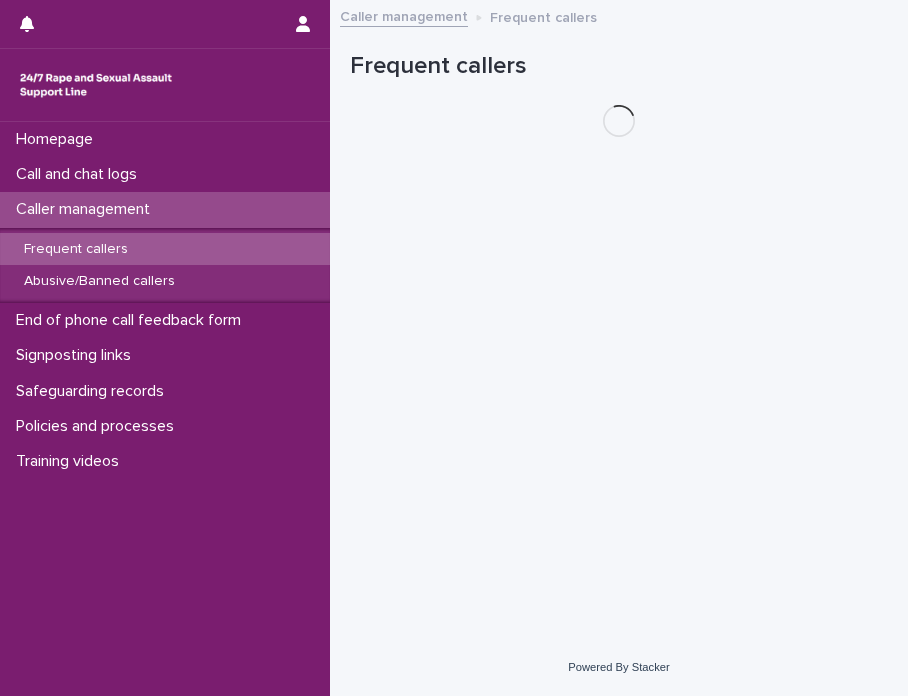 scroll, scrollTop: 0, scrollLeft: 0, axis: both 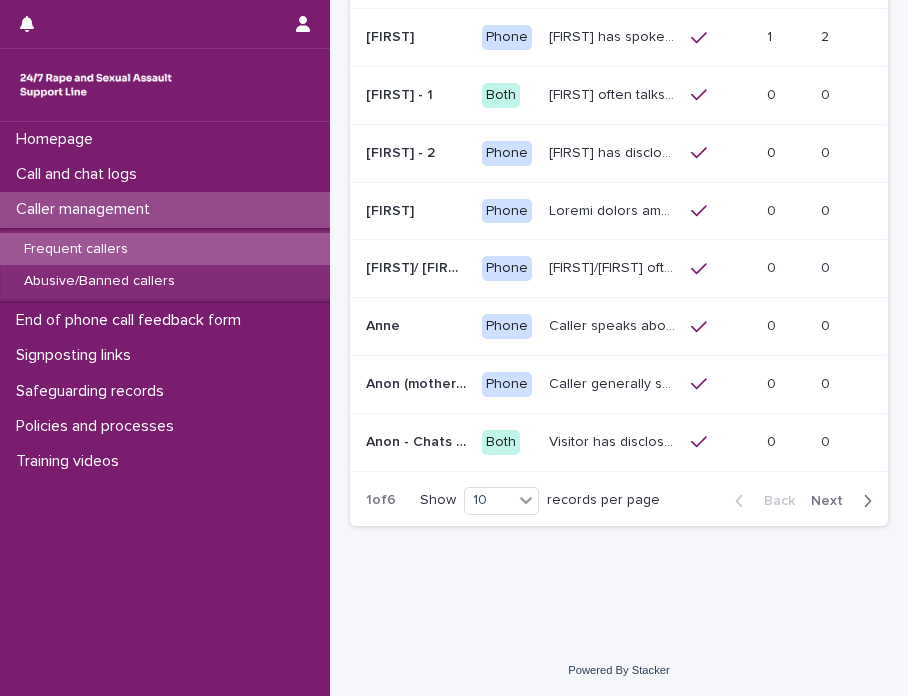 click on "Next" at bounding box center (833, 501) 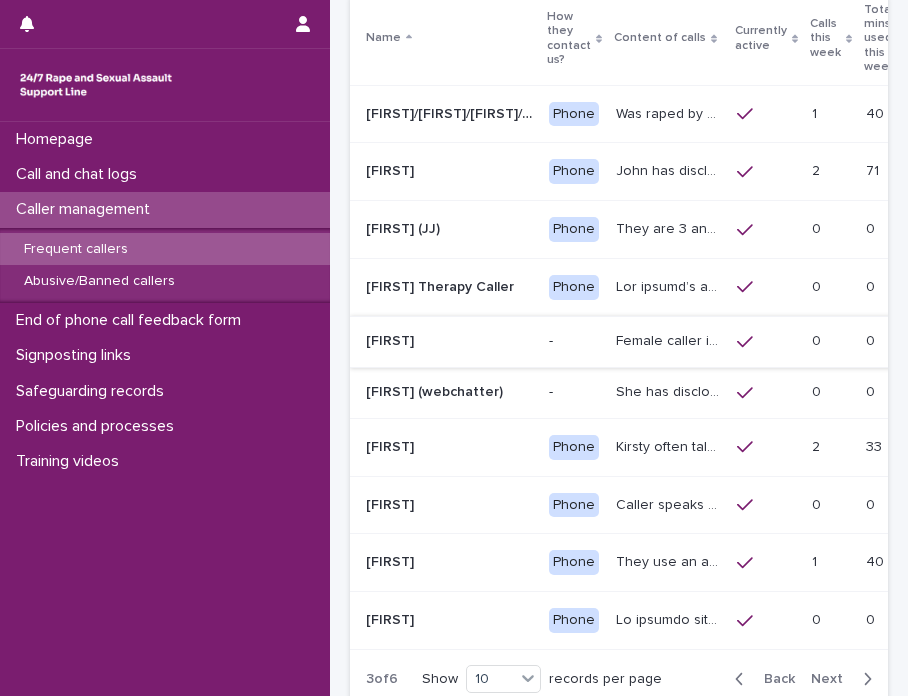 scroll, scrollTop: 201, scrollLeft: 0, axis: vertical 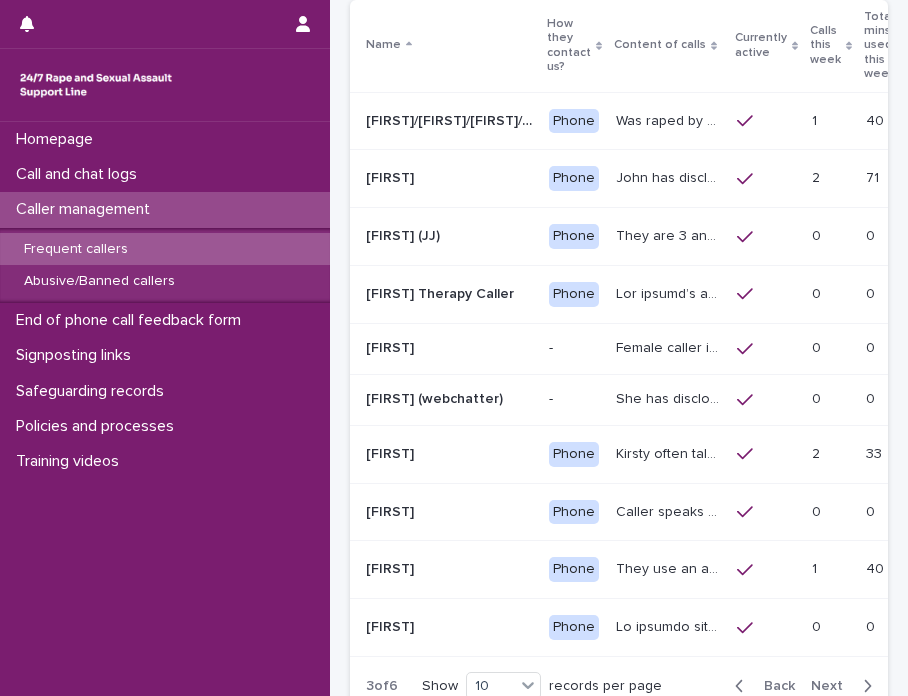 click on "John has disclosed that he was raped by 10 men when he was homeless between the age of 26 -28yrs old, a male offered him housing and then was raped multiple times over months, he was plied with alcohol and drugs.
He has had suicidal thoughts and uses alcohol to cope." at bounding box center [670, 176] 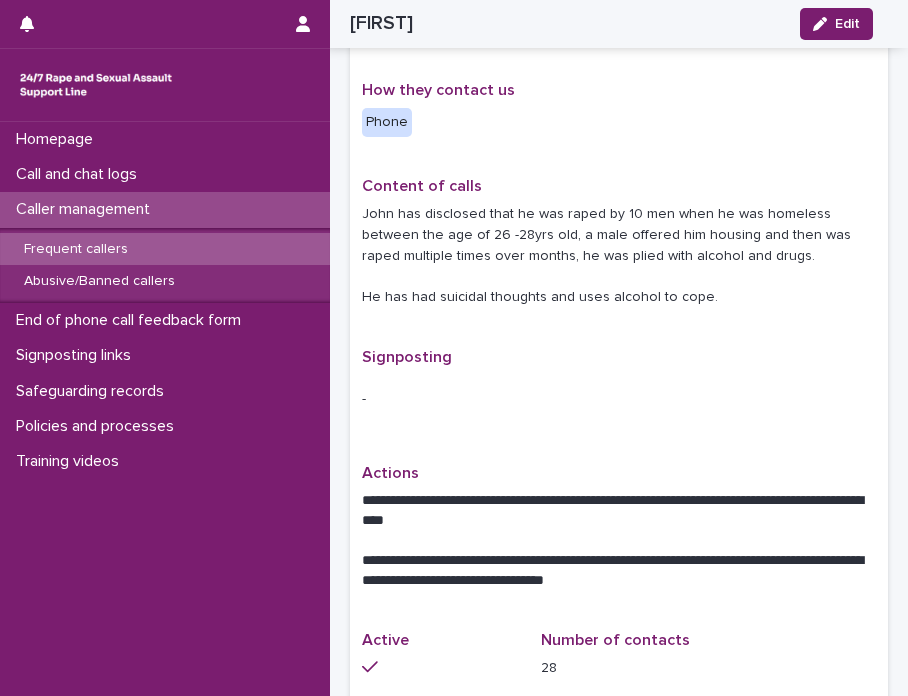 scroll, scrollTop: 439, scrollLeft: 0, axis: vertical 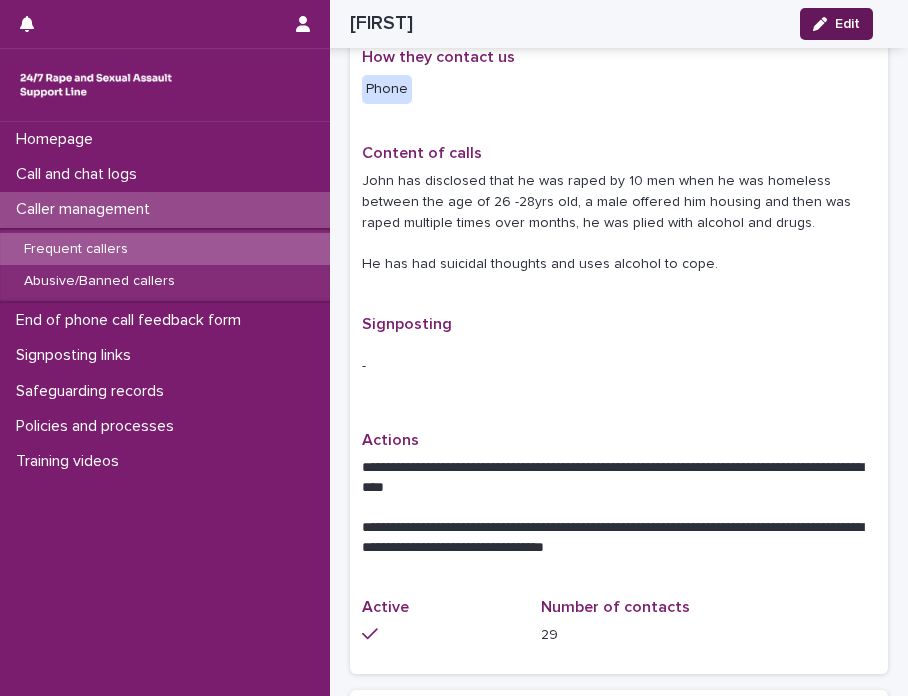 click on "Edit" at bounding box center (836, 24) 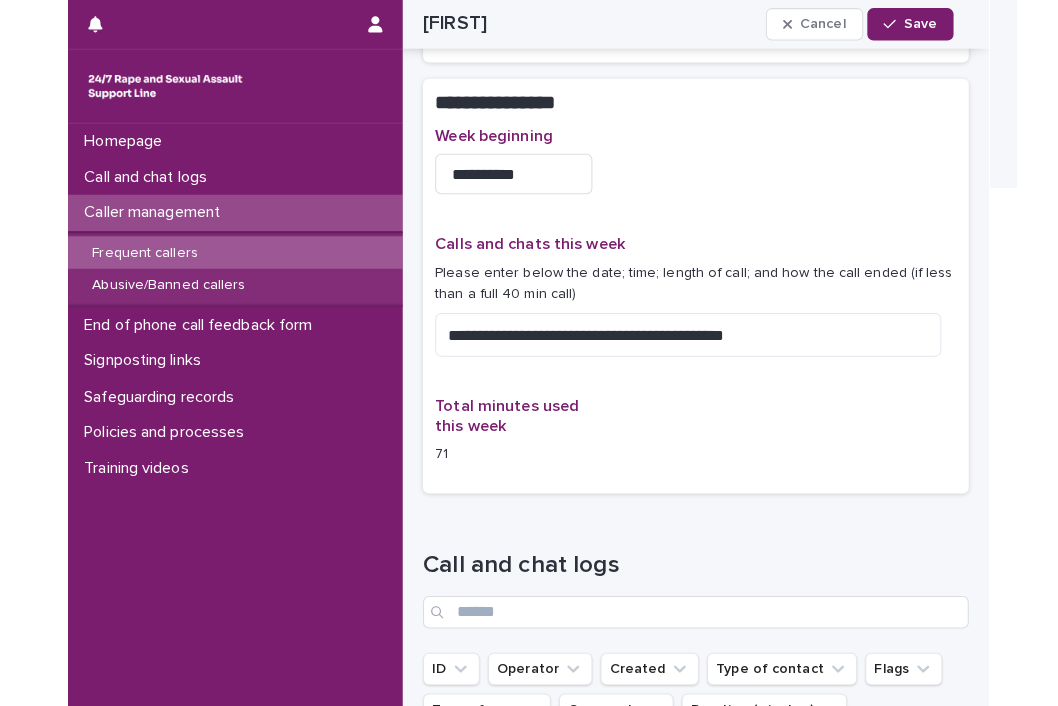 scroll, scrollTop: 1101, scrollLeft: 0, axis: vertical 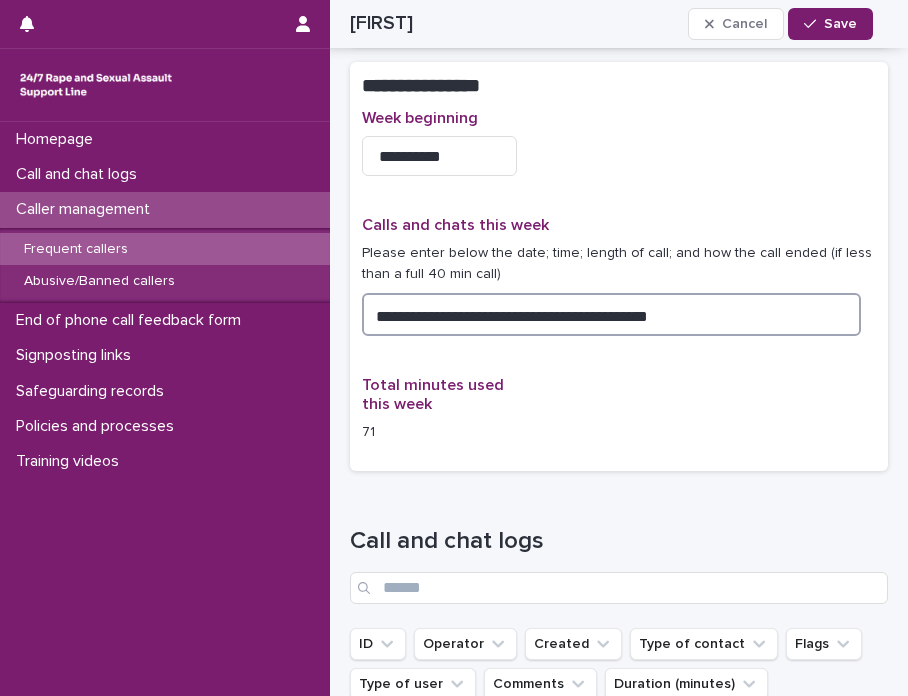 click on "**********" at bounding box center (611, 314) 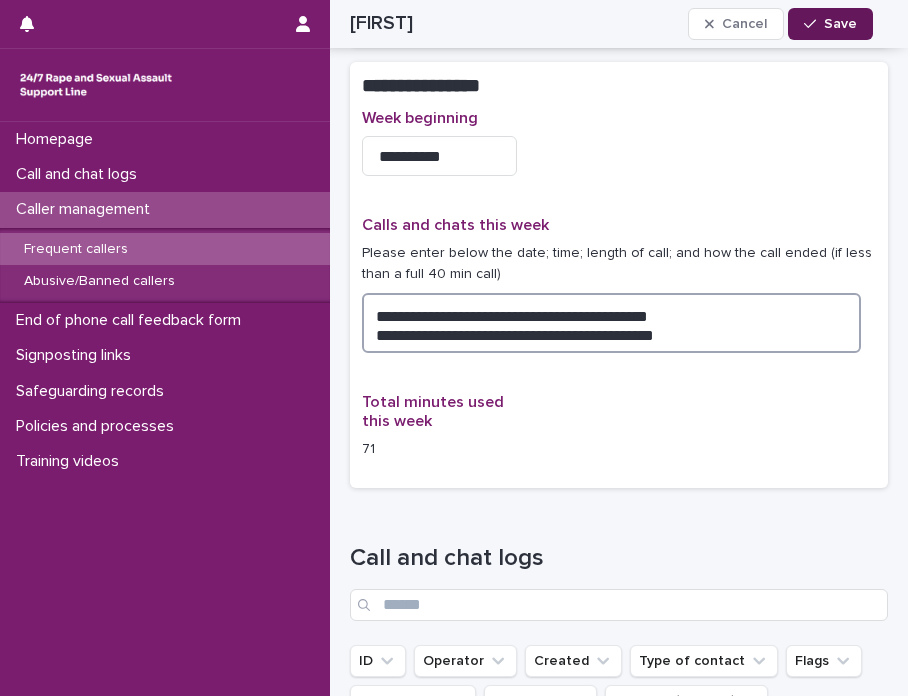 type on "**********" 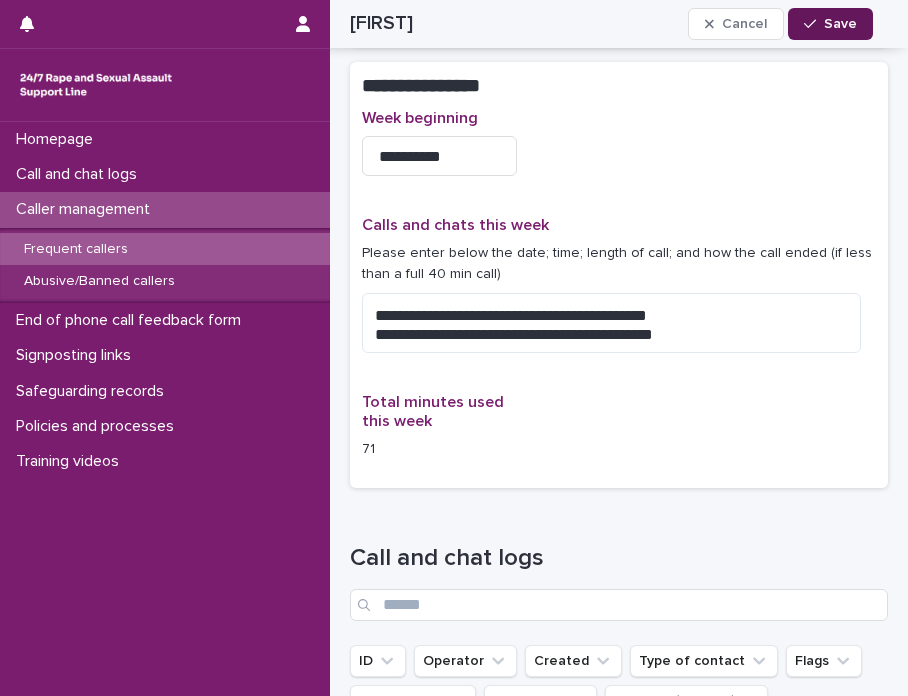 click on "Save" at bounding box center (840, 24) 